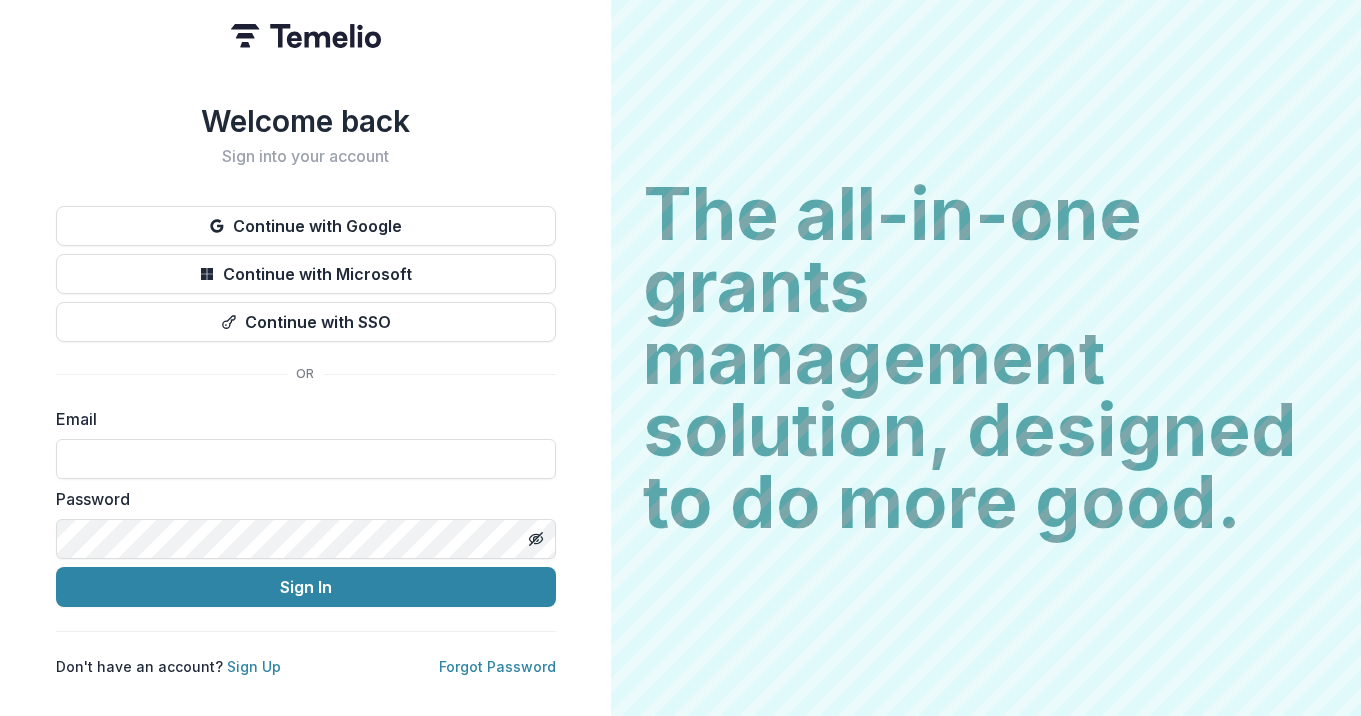 scroll, scrollTop: 0, scrollLeft: 0, axis: both 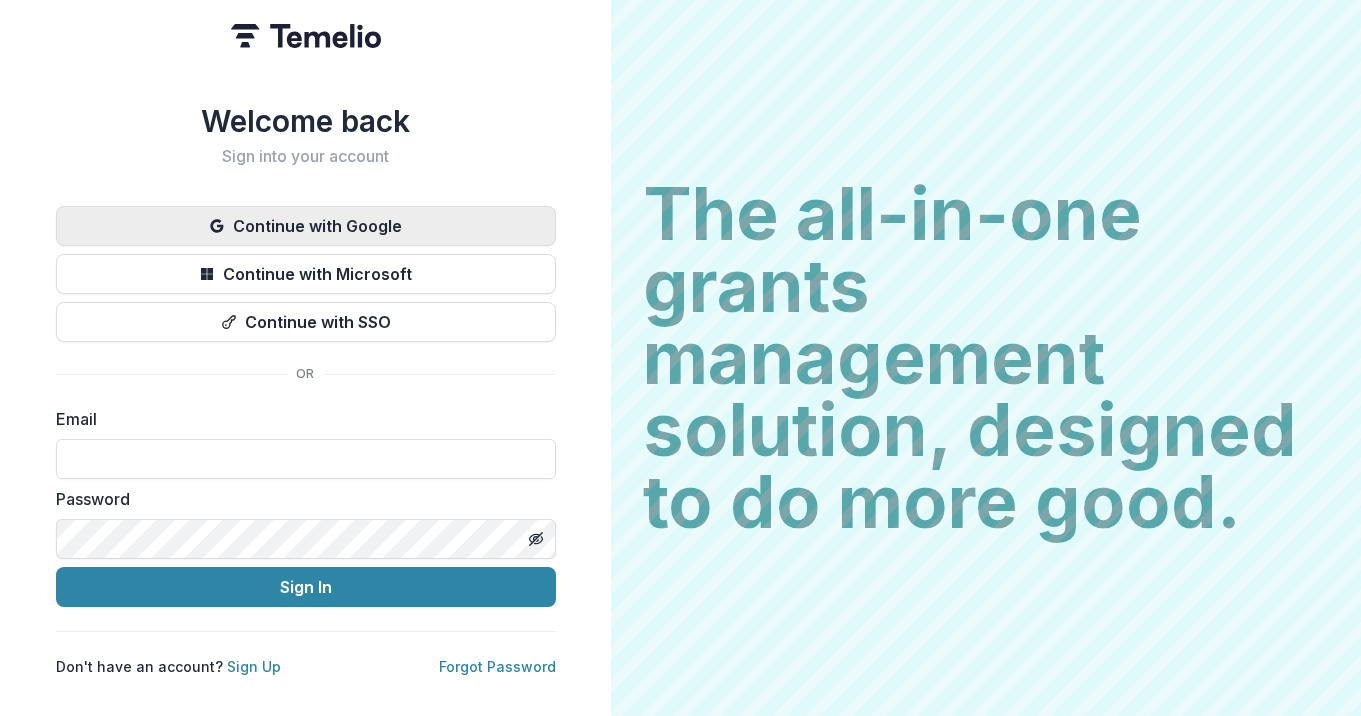 click on "Continue with Google" at bounding box center [306, 226] 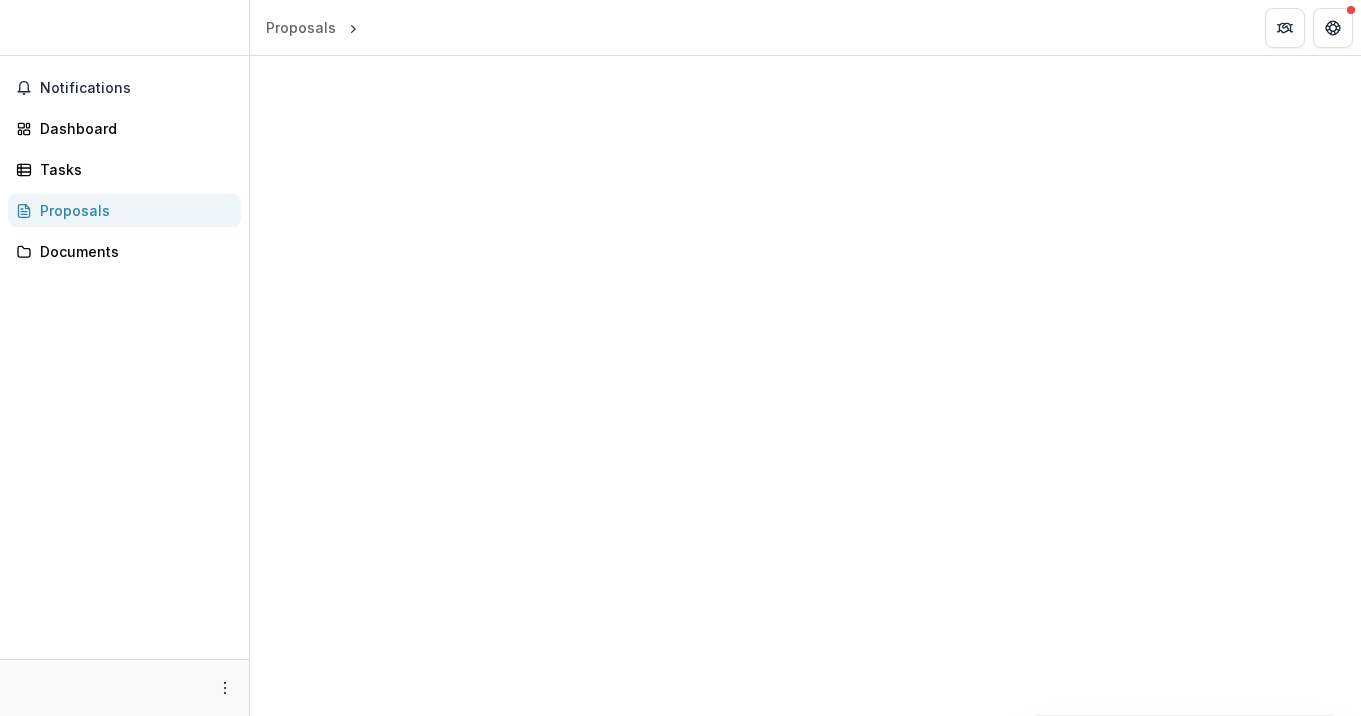 scroll, scrollTop: 0, scrollLeft: 0, axis: both 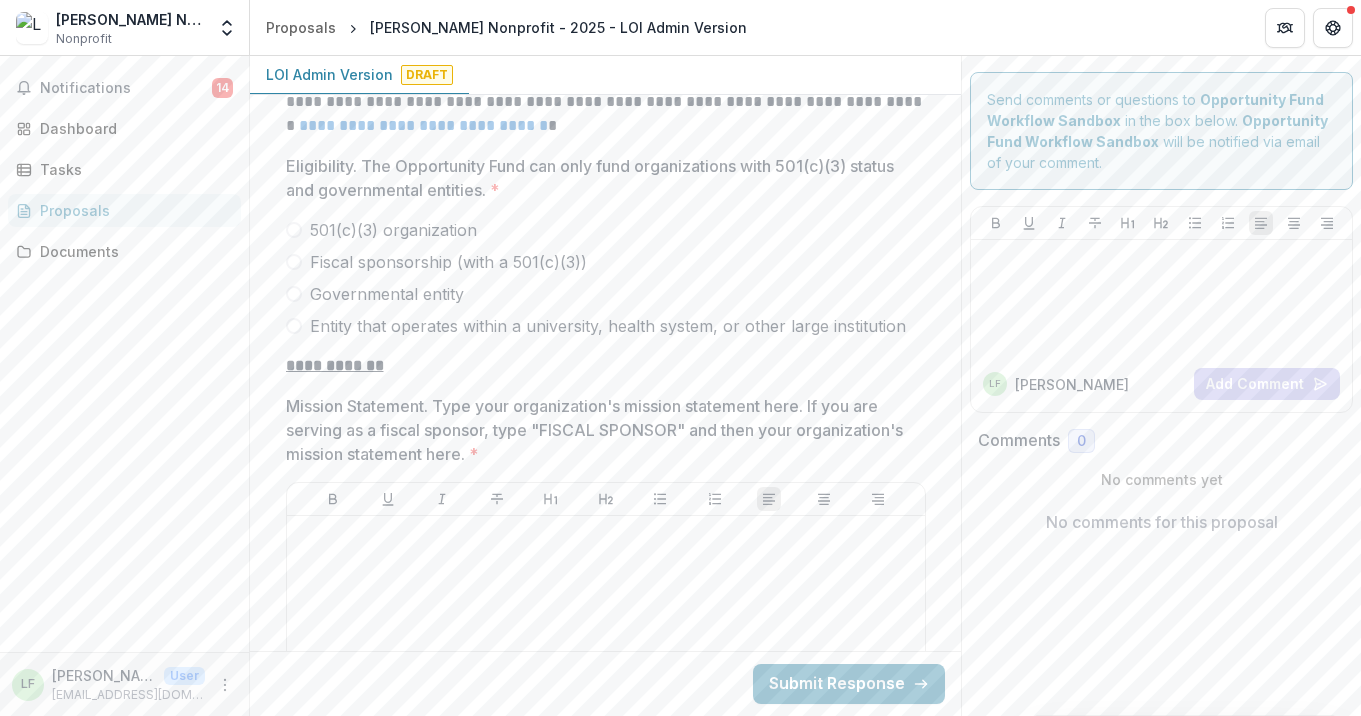 click on "501(c)(3) organization" at bounding box center [606, 230] 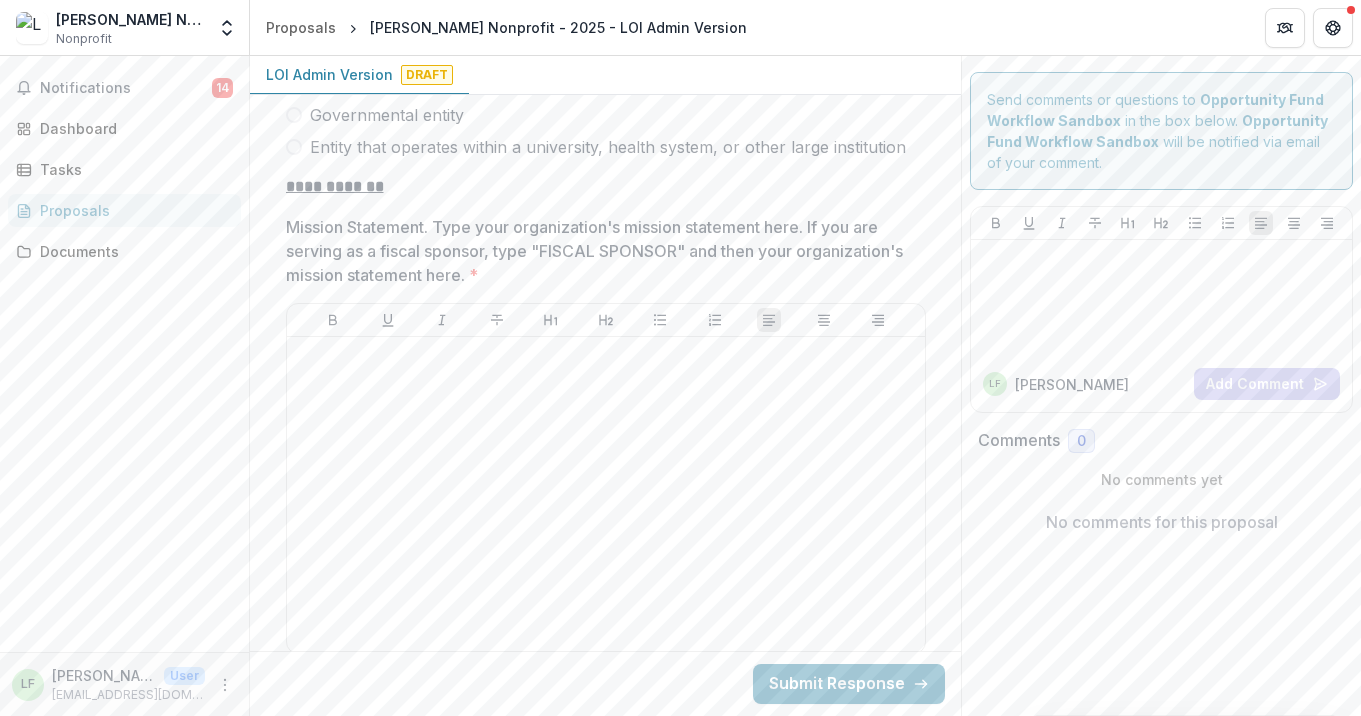 scroll, scrollTop: 608, scrollLeft: 0, axis: vertical 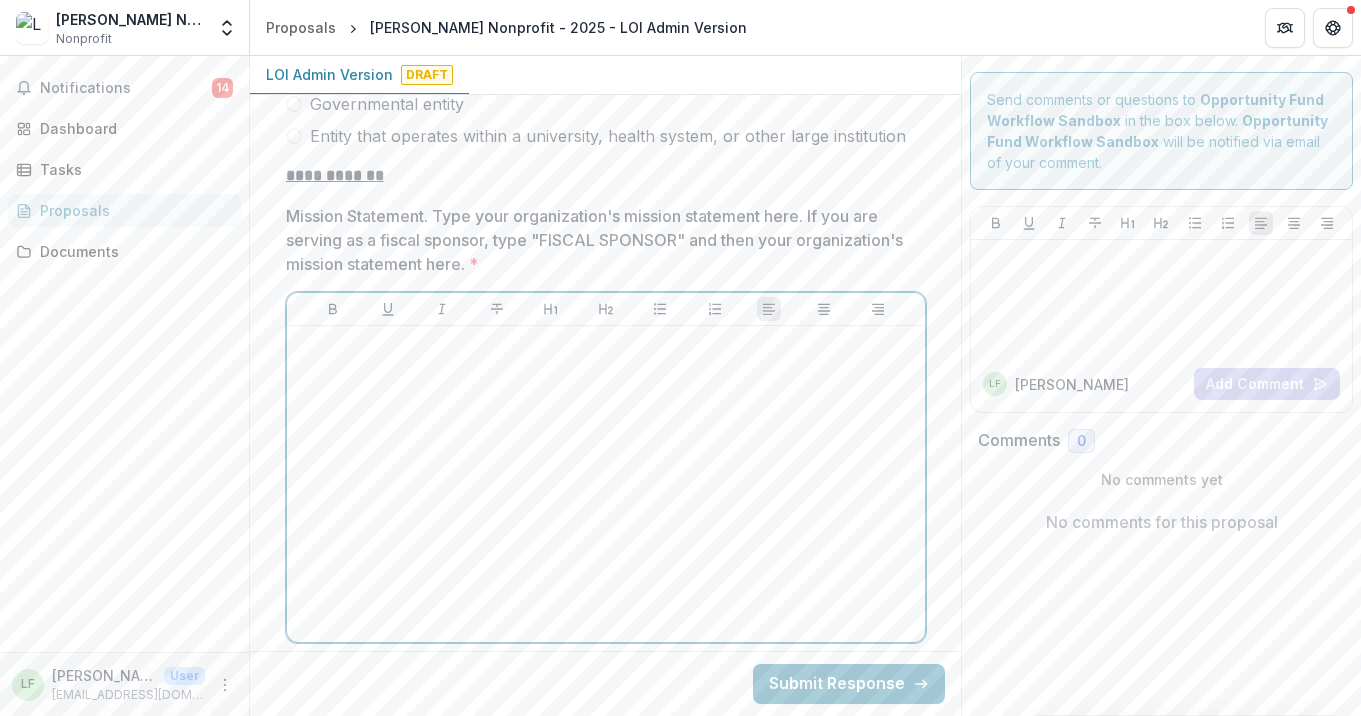 click at bounding box center [606, 484] 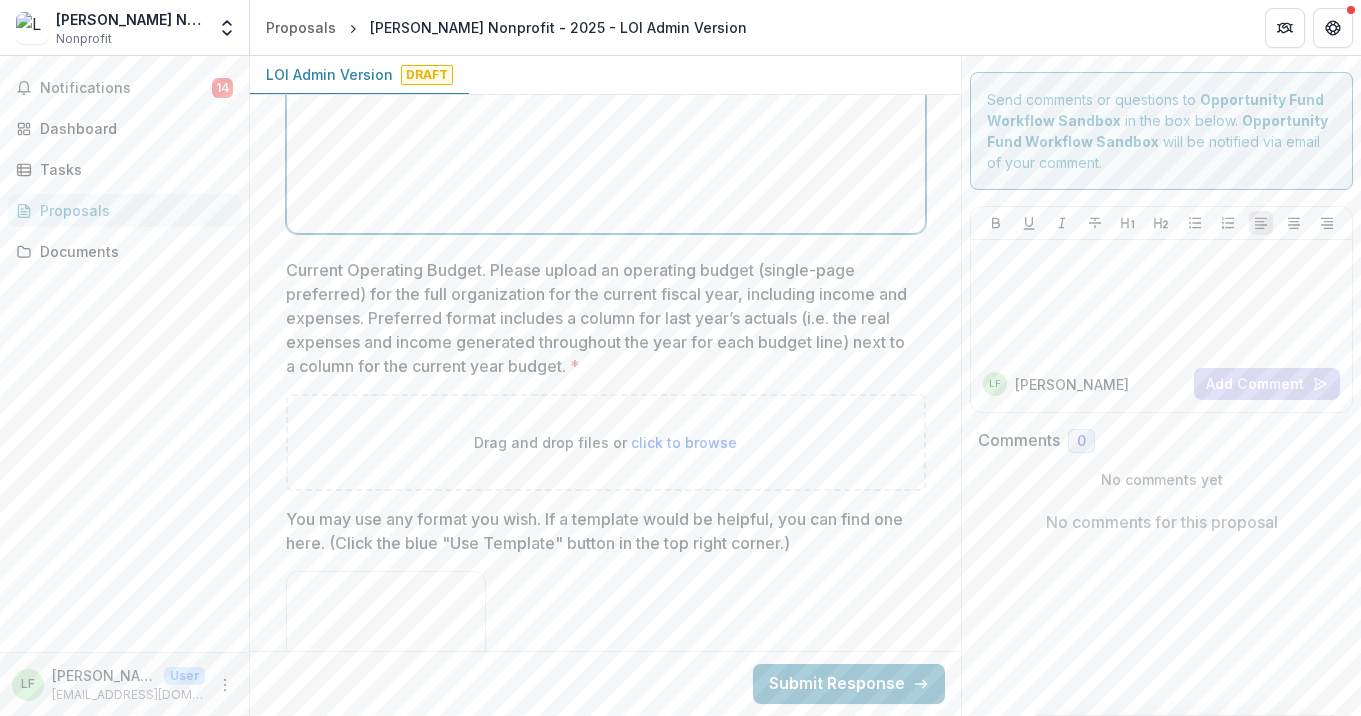 scroll, scrollTop: 1020, scrollLeft: 0, axis: vertical 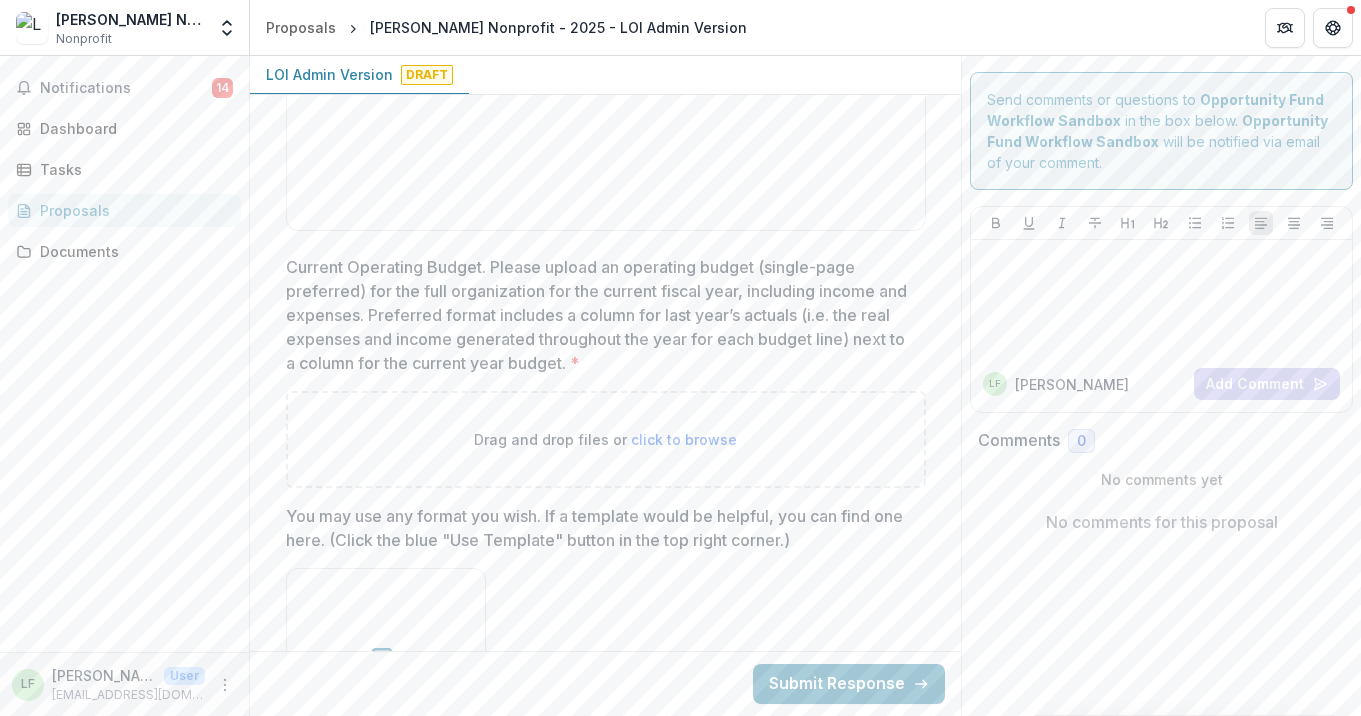 click on "click to browse" at bounding box center (684, 439) 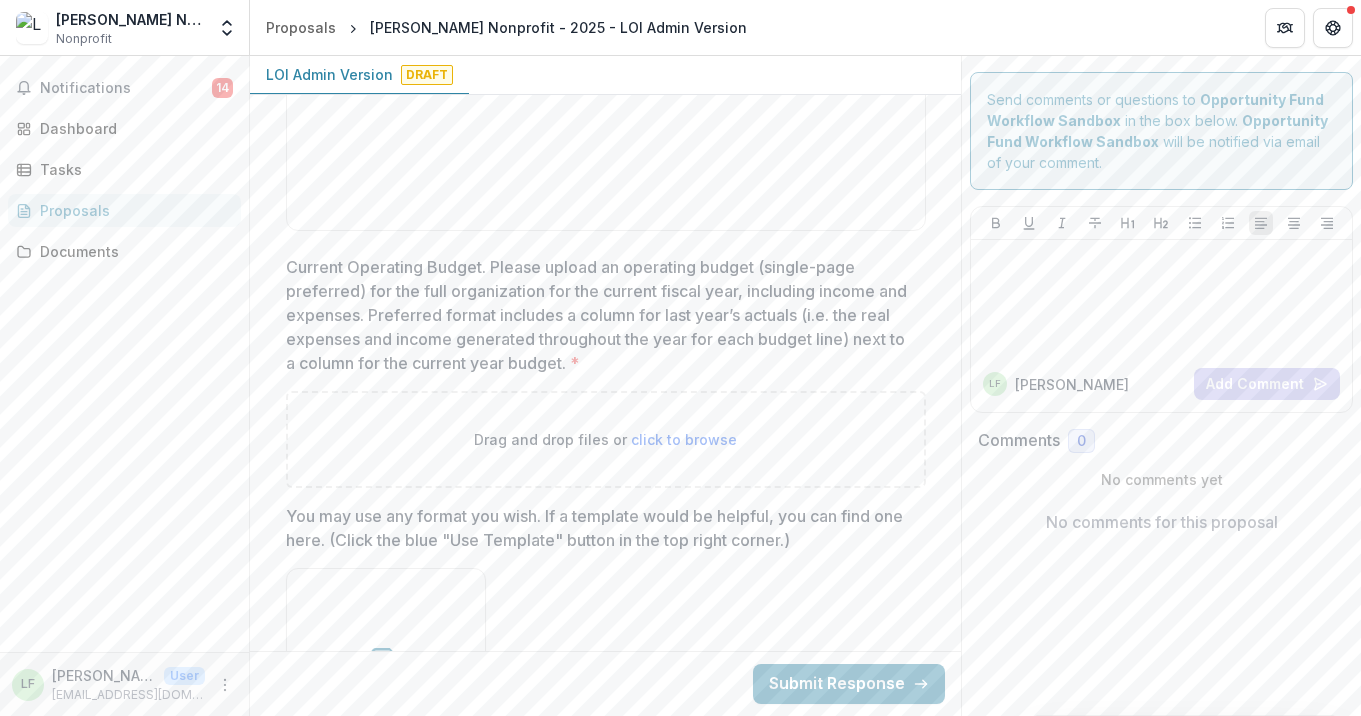 type on "**********" 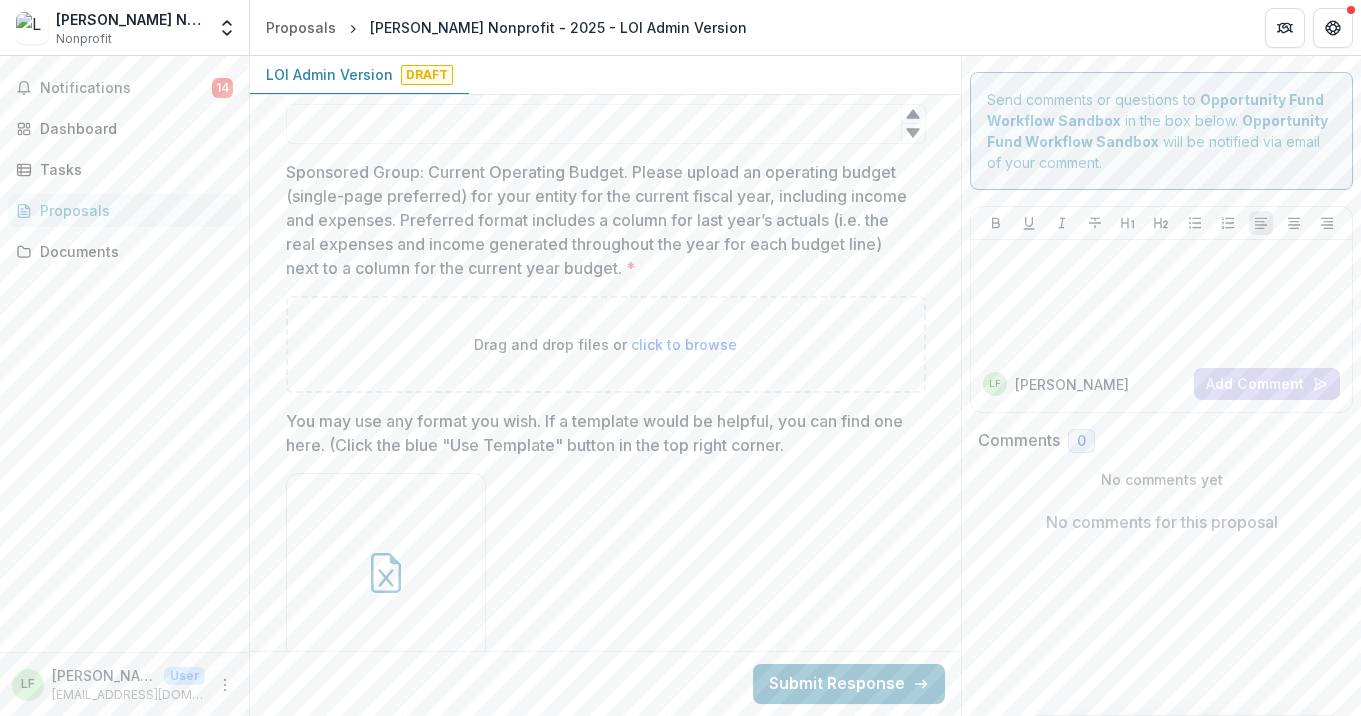 scroll, scrollTop: 3600, scrollLeft: 0, axis: vertical 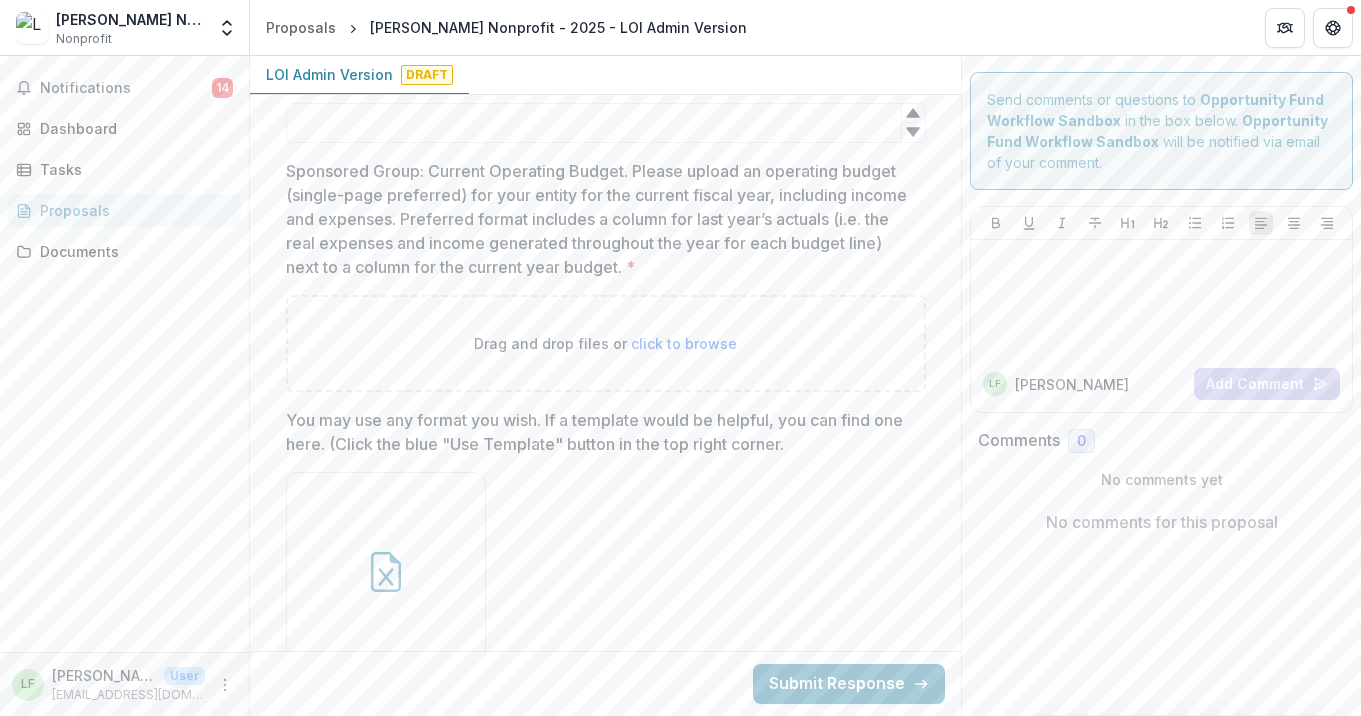 click on "click to browse" at bounding box center [684, 343] 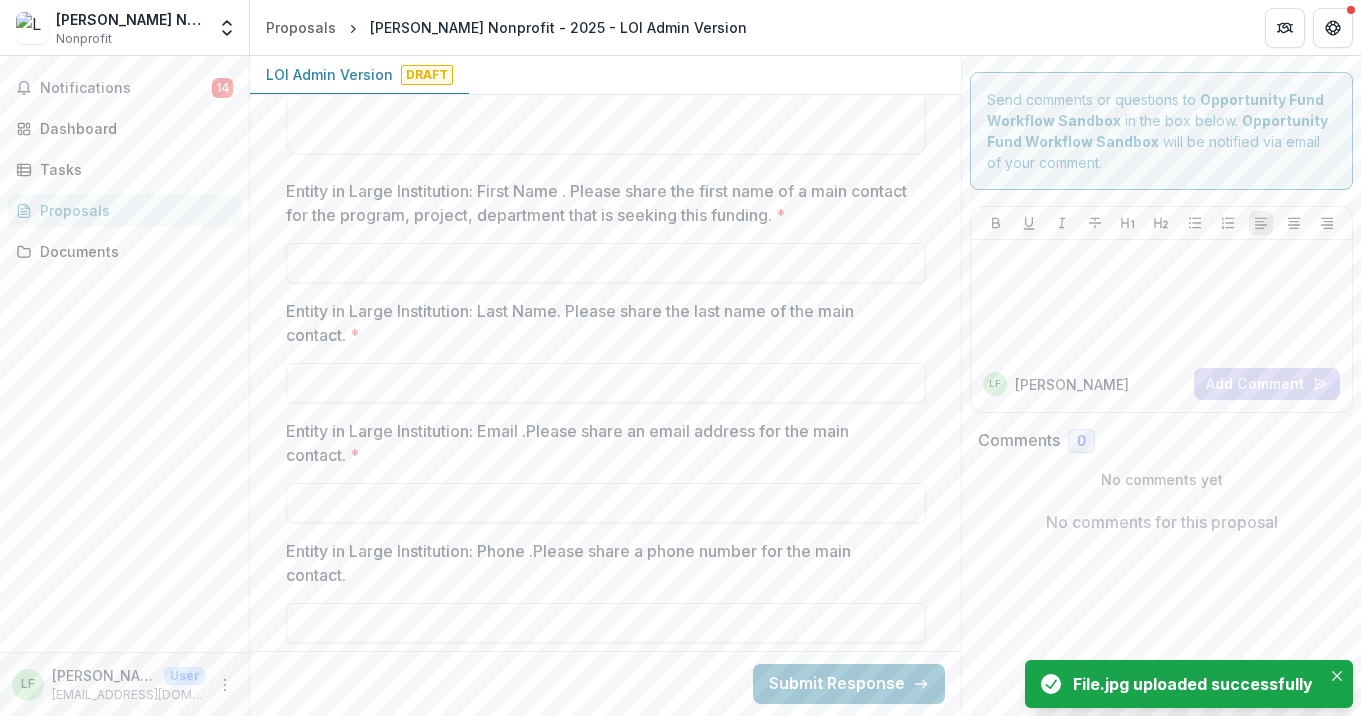 scroll, scrollTop: 5431, scrollLeft: 0, axis: vertical 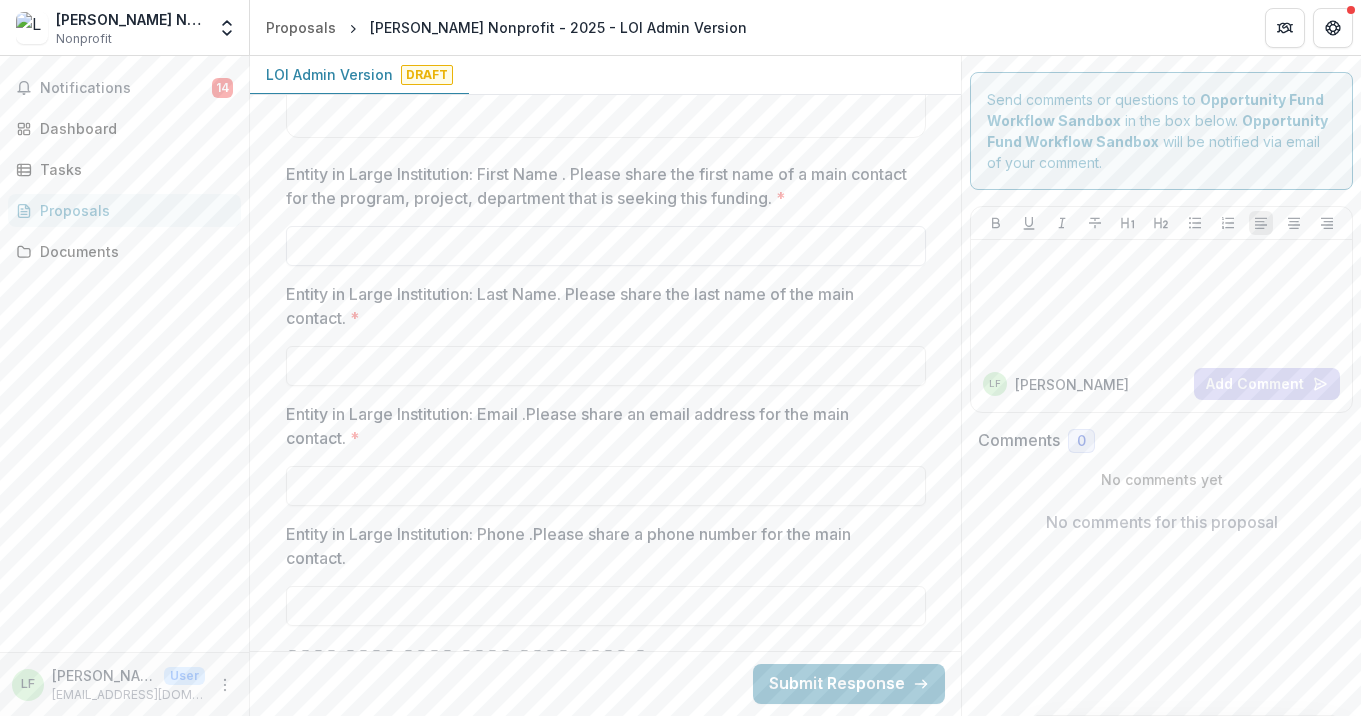 click on "Entity in Large Institution: First Name . Please share the first name of a main contact for the program, project, department that is seeking this funding. *" at bounding box center (606, 246) 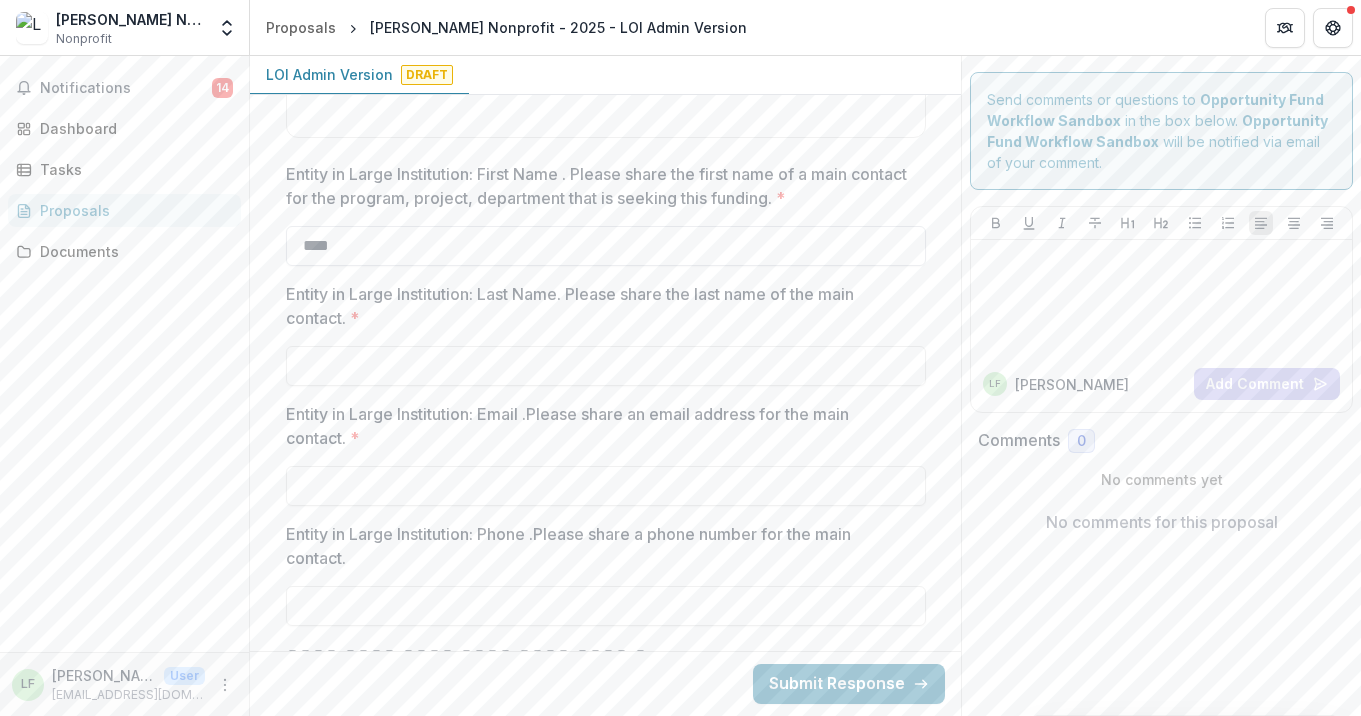 type on "****" 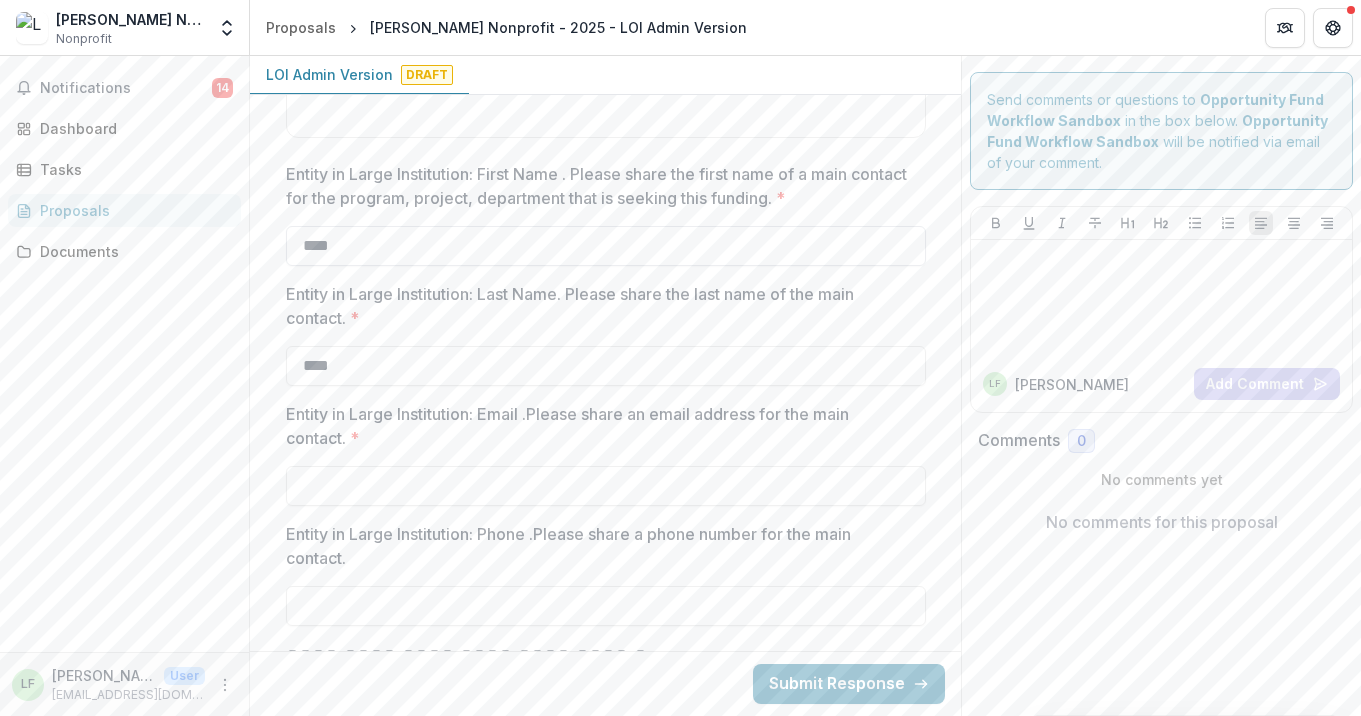 type on "****" 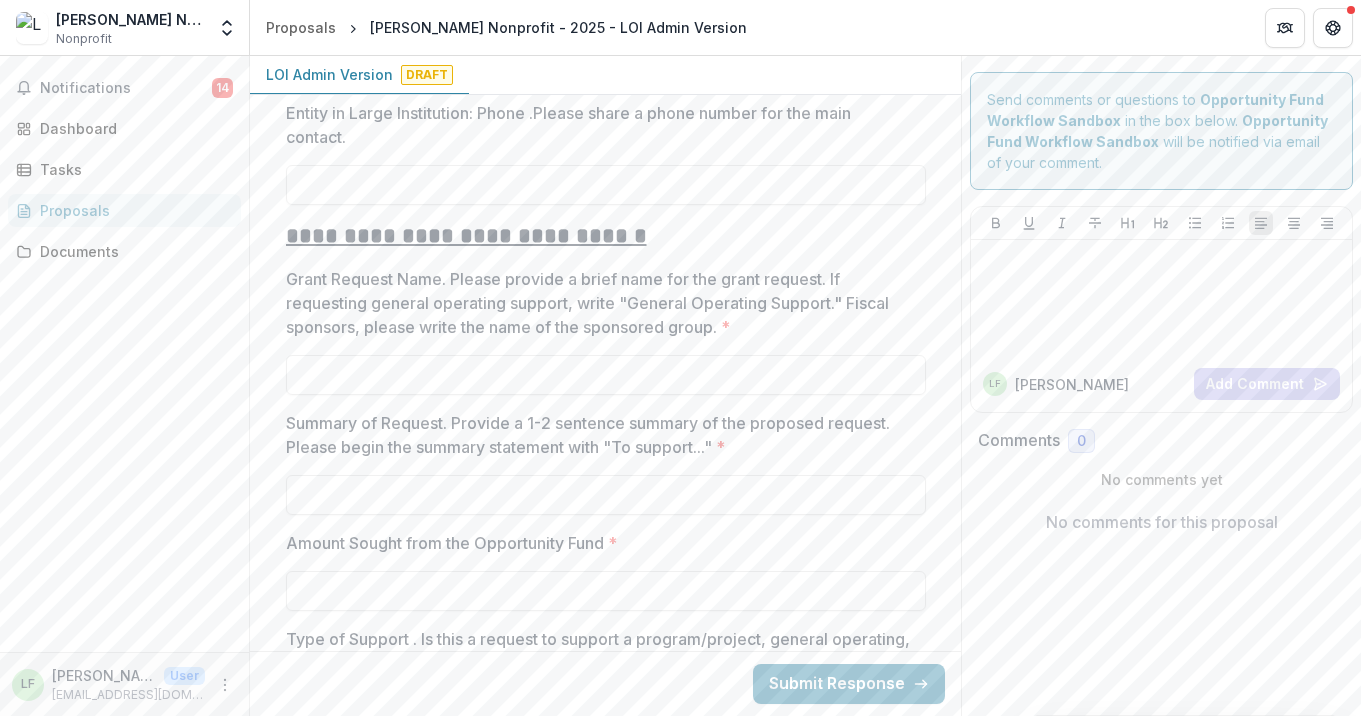 scroll, scrollTop: 5852, scrollLeft: 0, axis: vertical 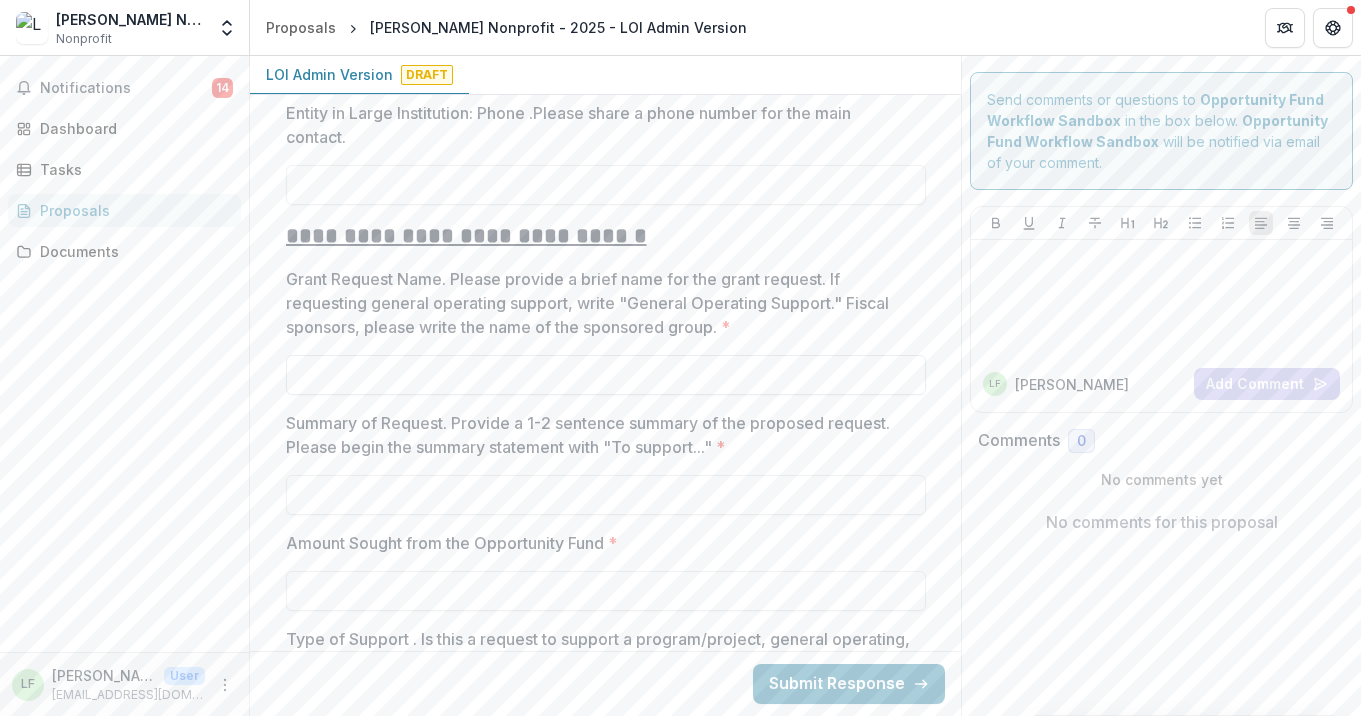 type on "****" 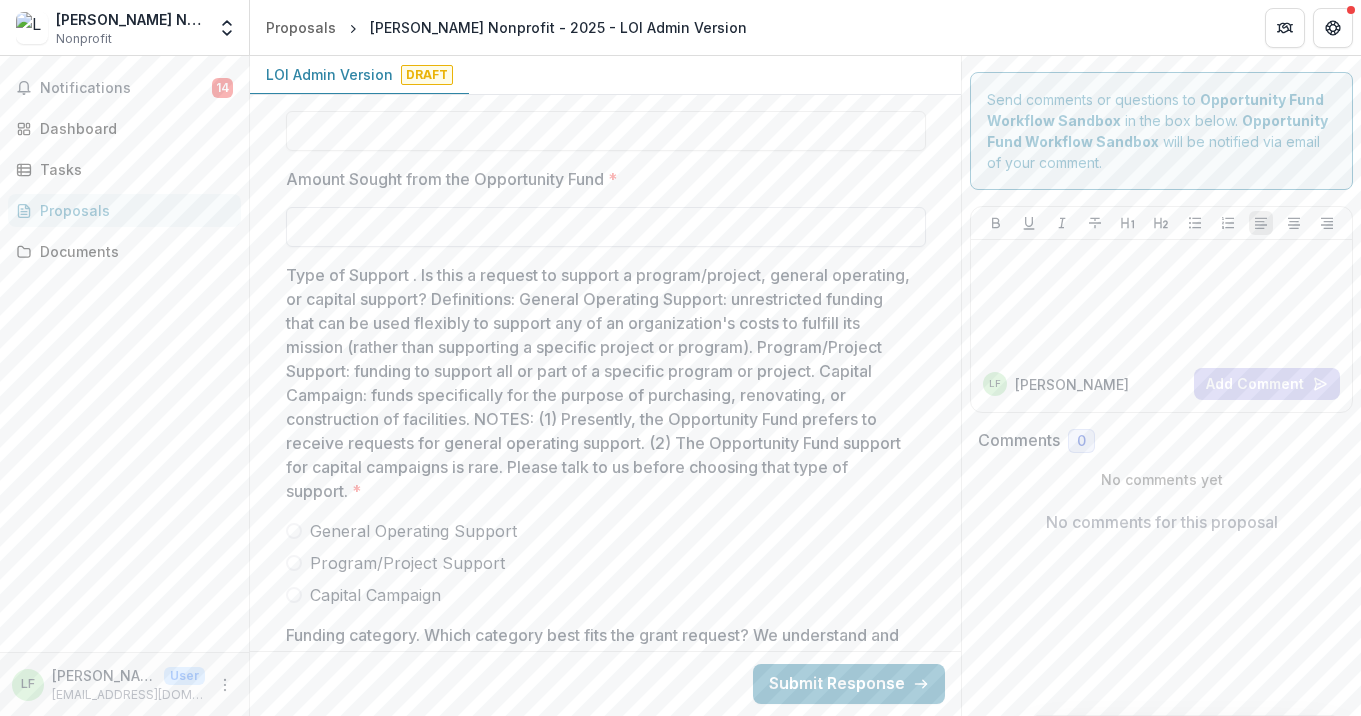 scroll, scrollTop: 6221, scrollLeft: 0, axis: vertical 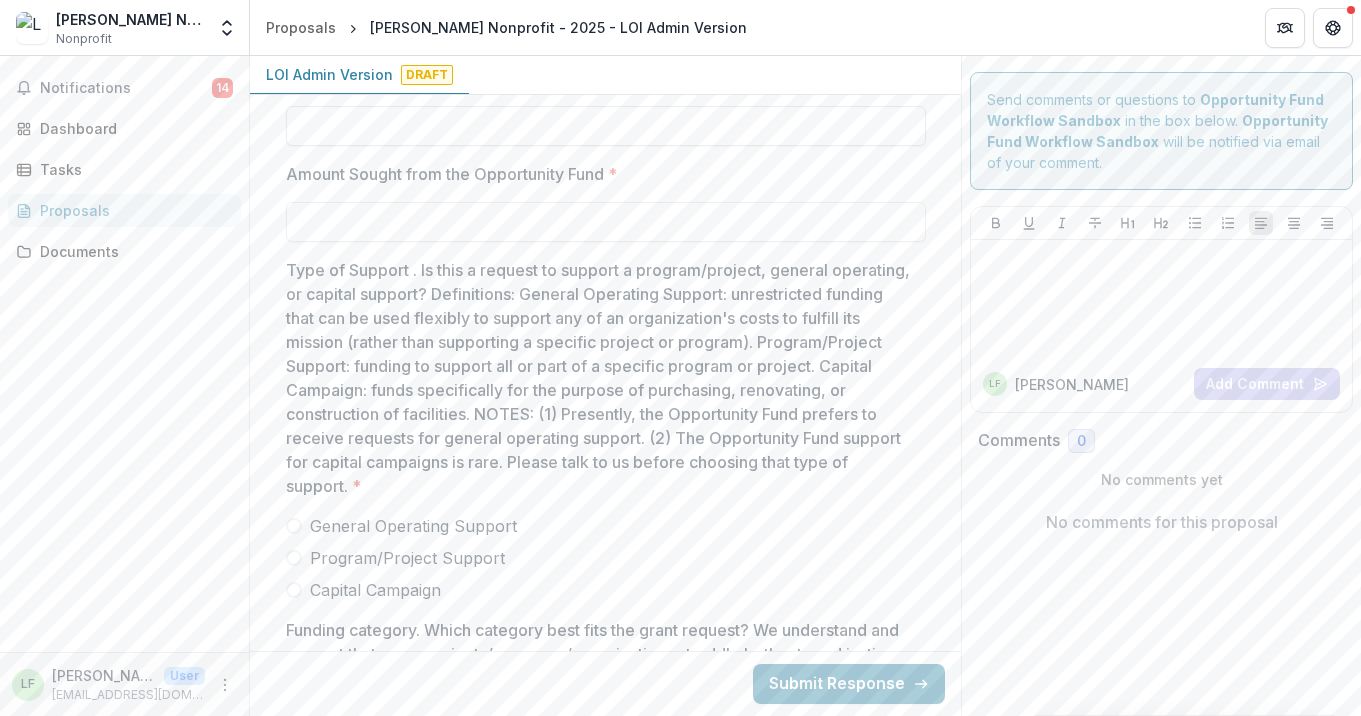 type on "****" 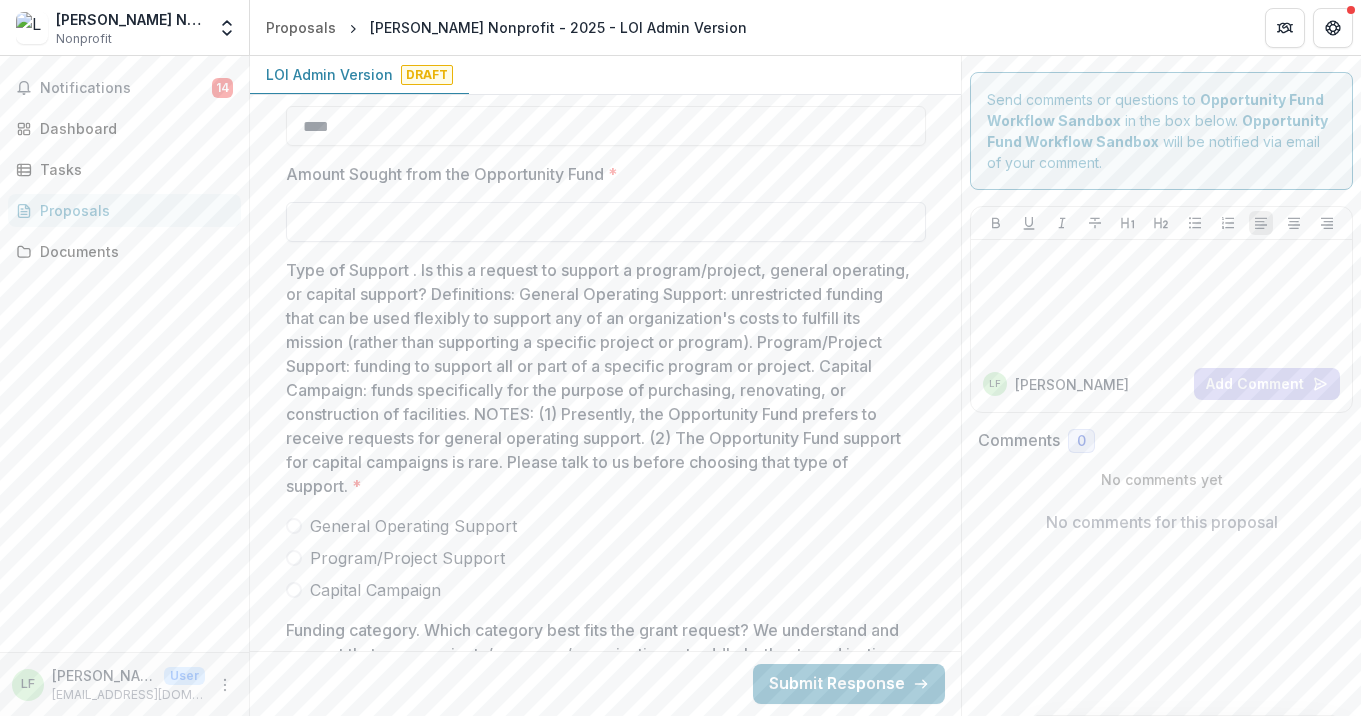 type on "****" 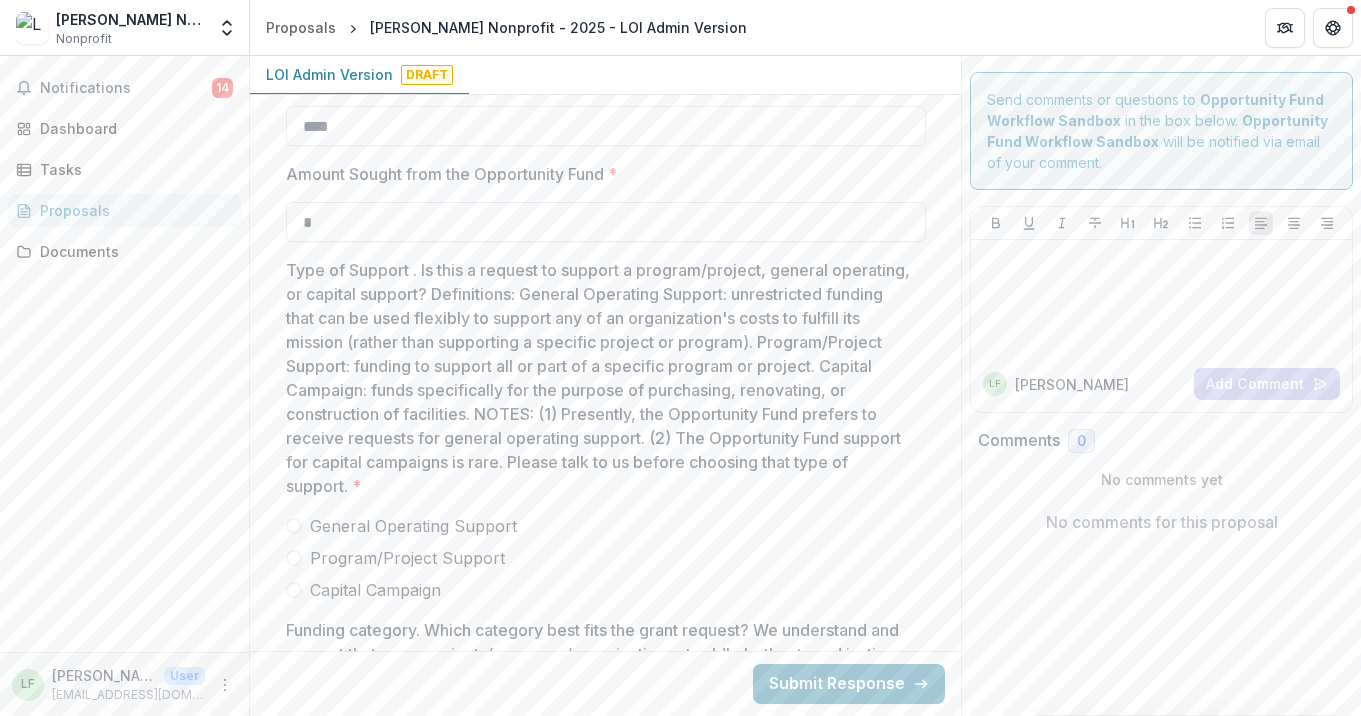 type on "*" 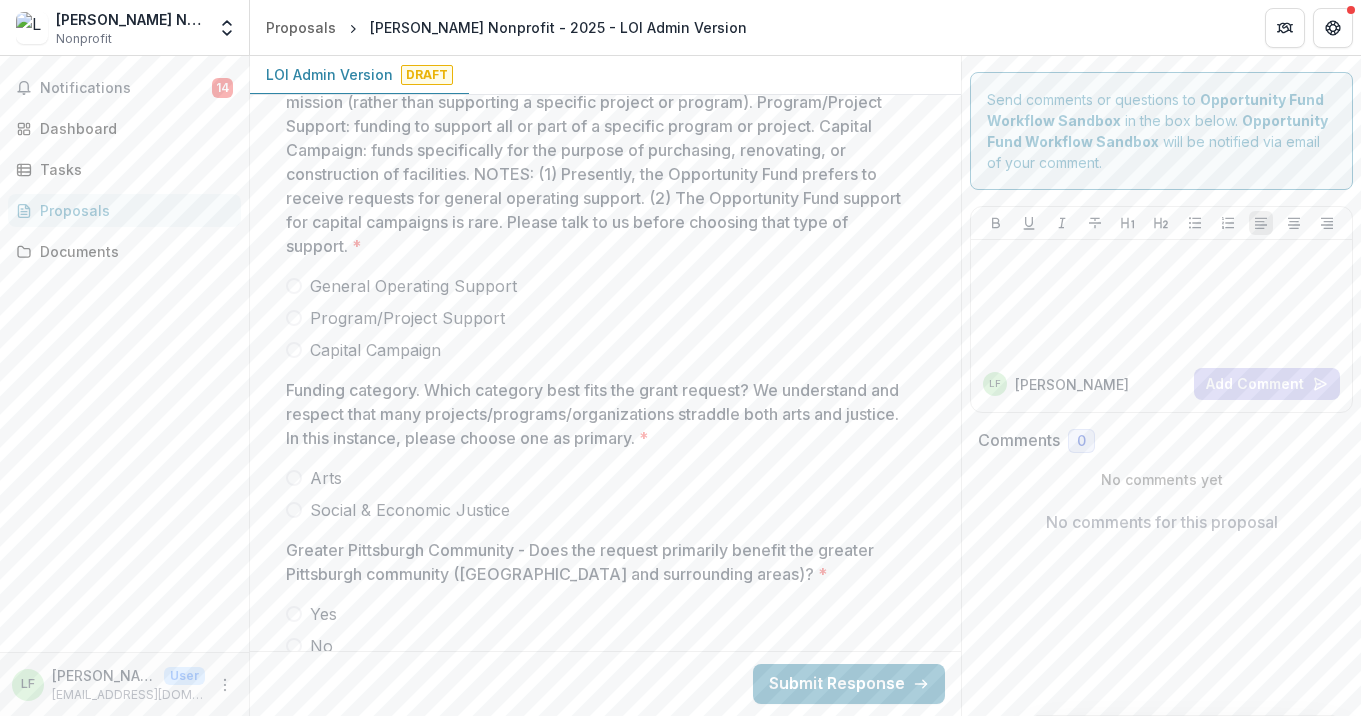 scroll, scrollTop: 6462, scrollLeft: 0, axis: vertical 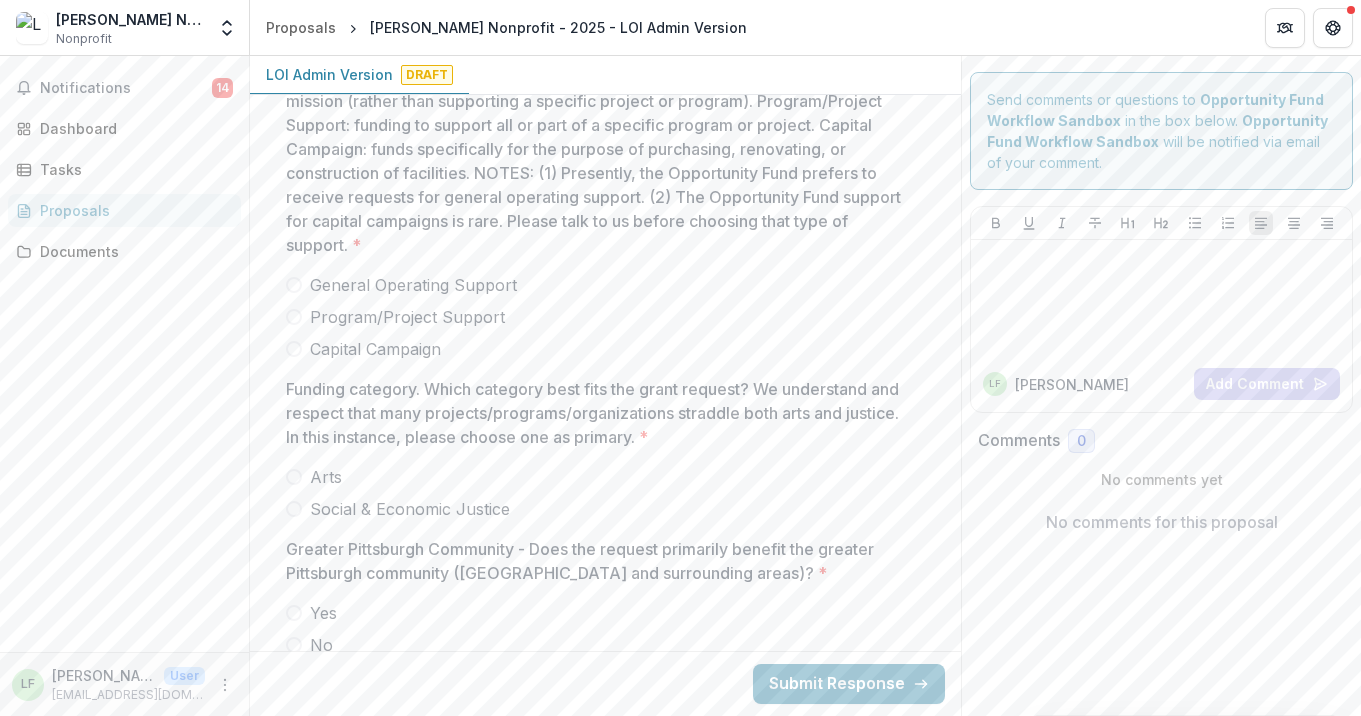 click on "Program/Project Support" at bounding box center [407, 317] 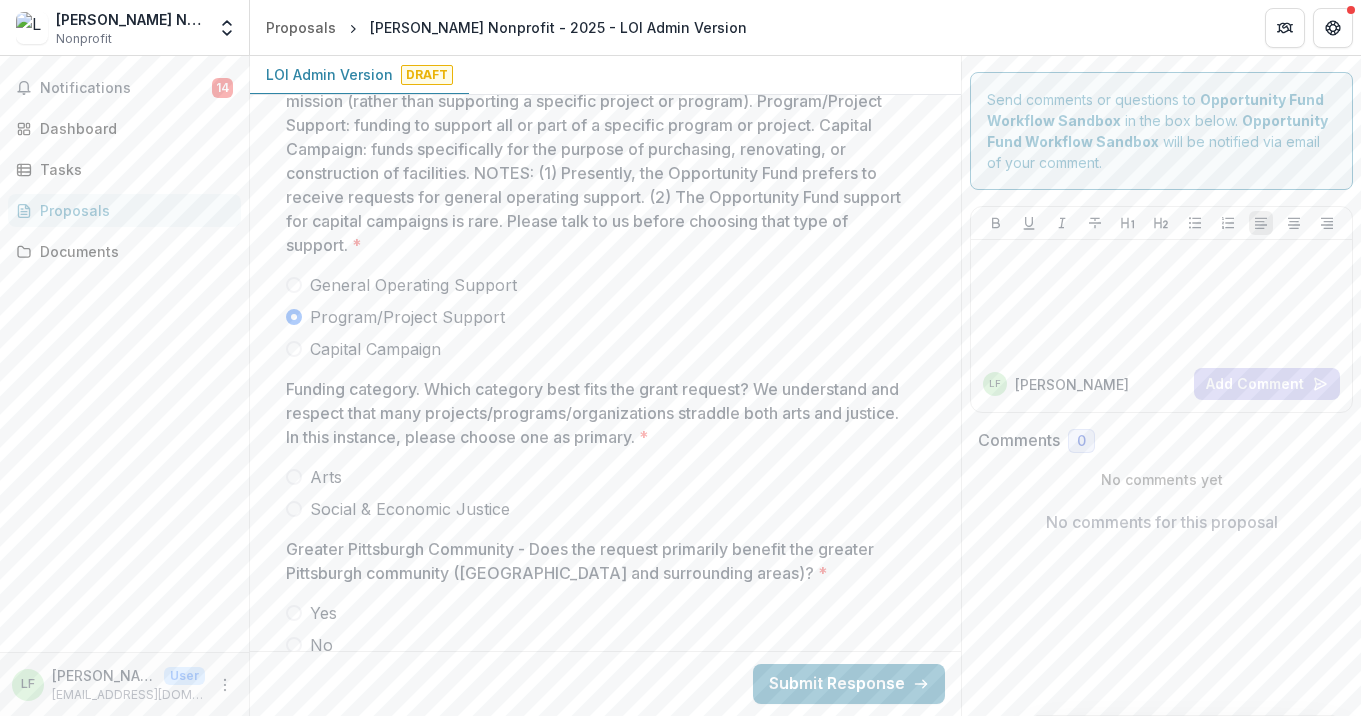 click on "Arts" at bounding box center [326, 477] 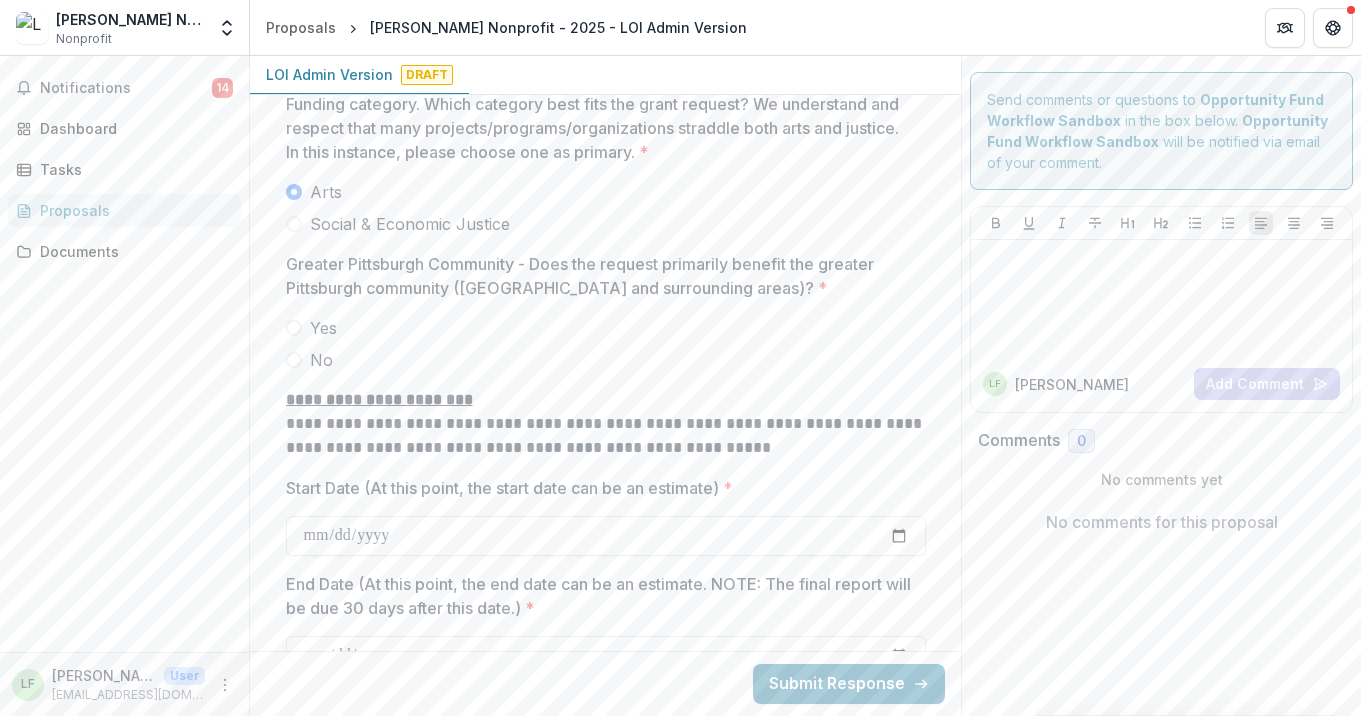 scroll, scrollTop: 6759, scrollLeft: 0, axis: vertical 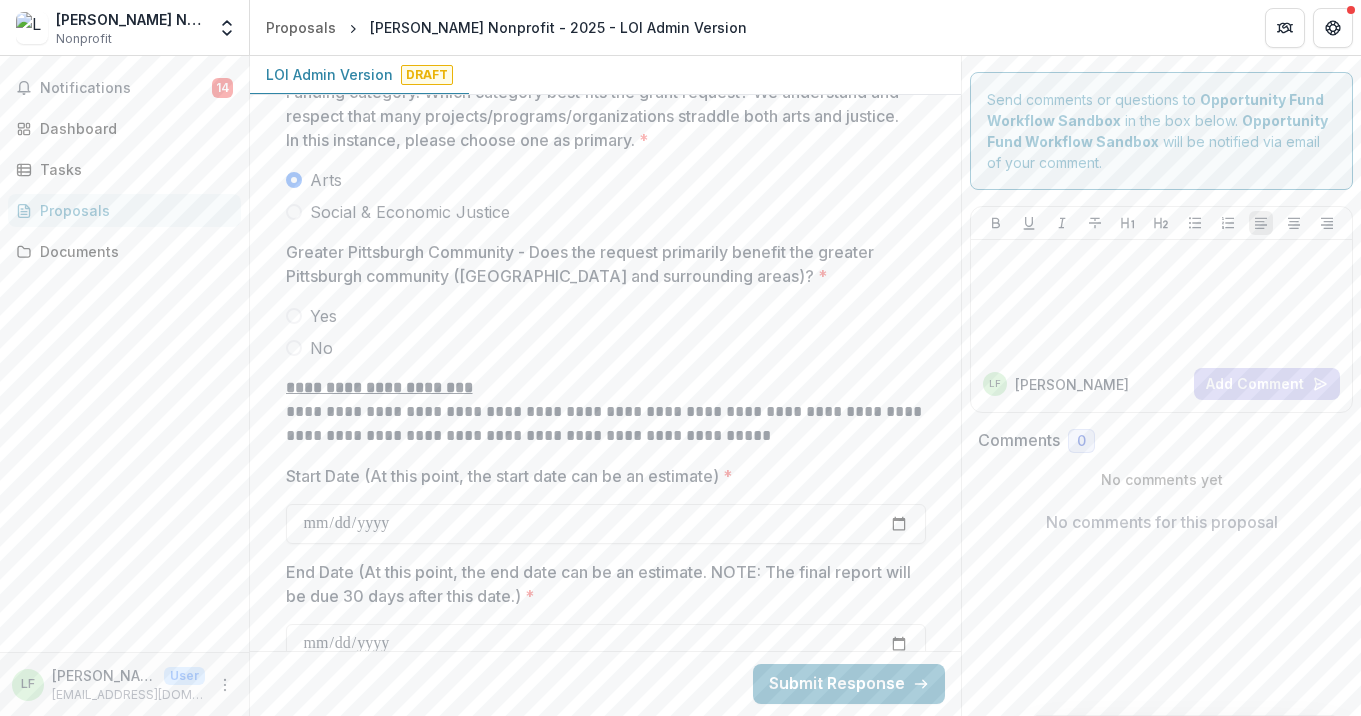click at bounding box center [606, 300] 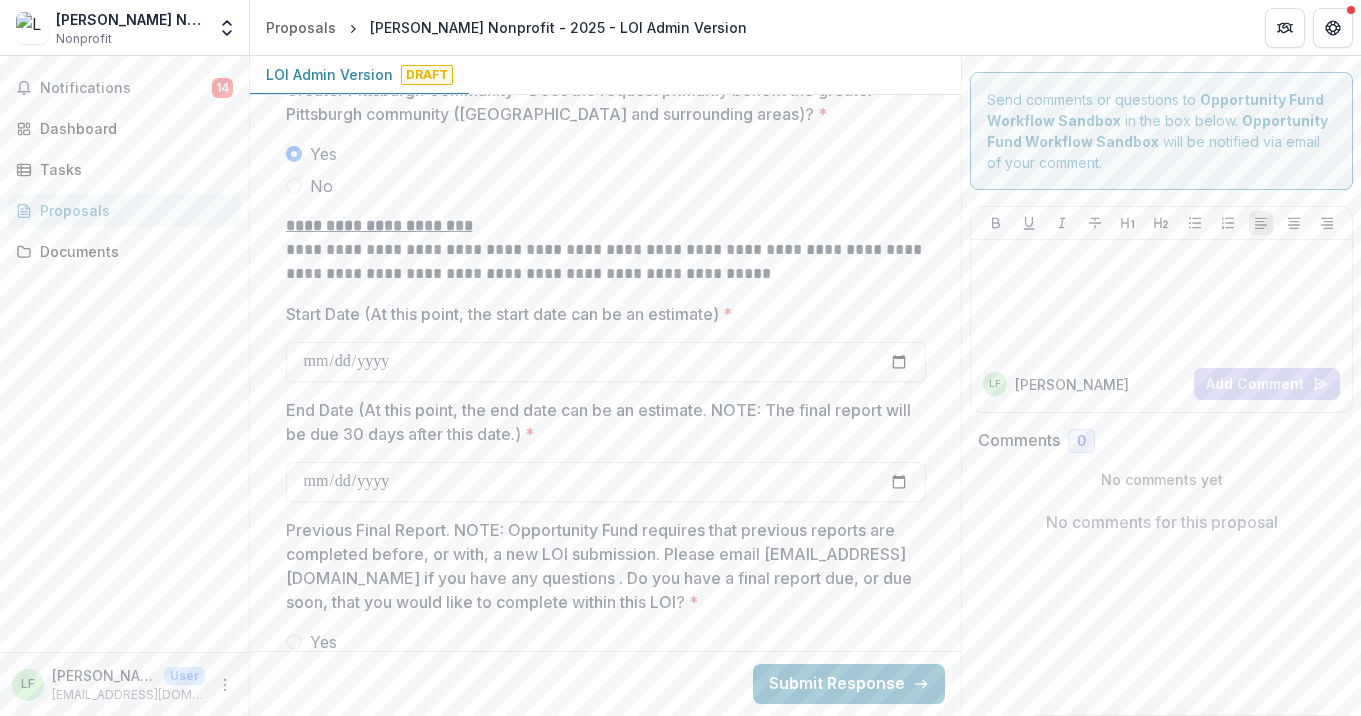 scroll, scrollTop: 6996, scrollLeft: 0, axis: vertical 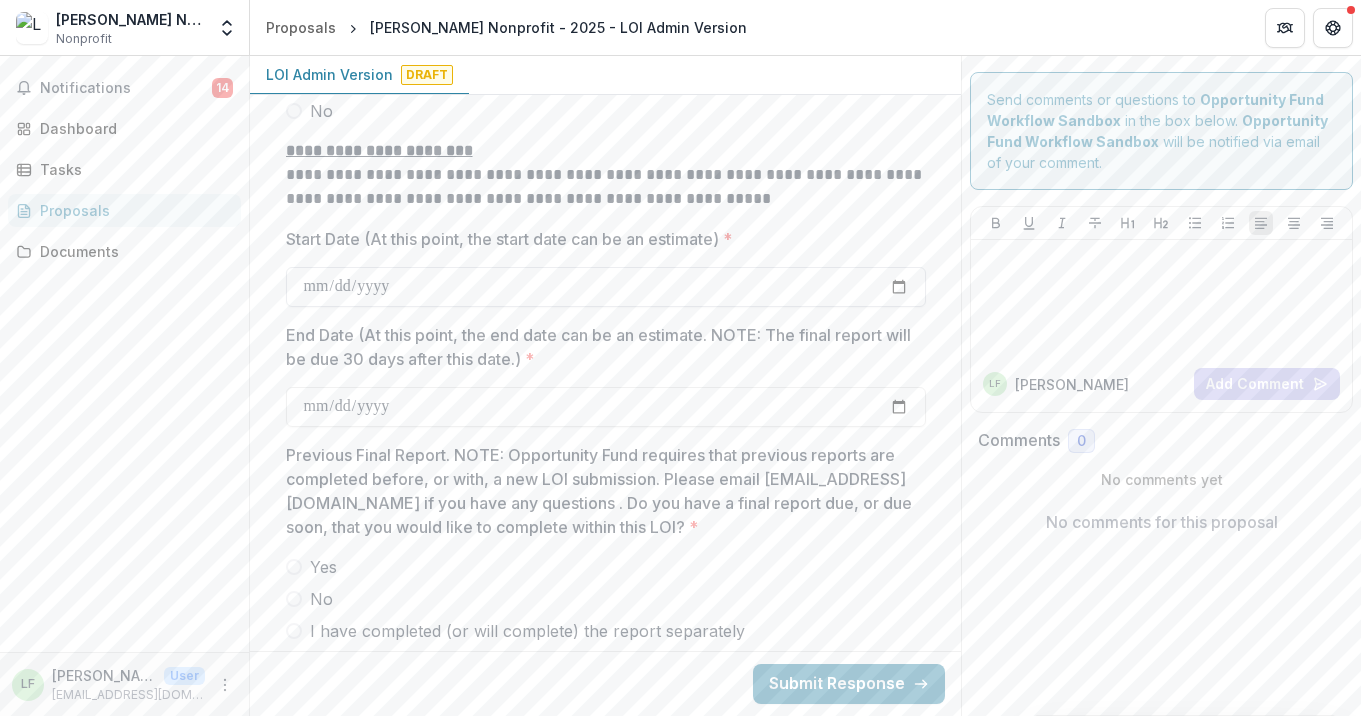 click on "Start Date (At this point, the start date can be an estimate) *" at bounding box center [606, 287] 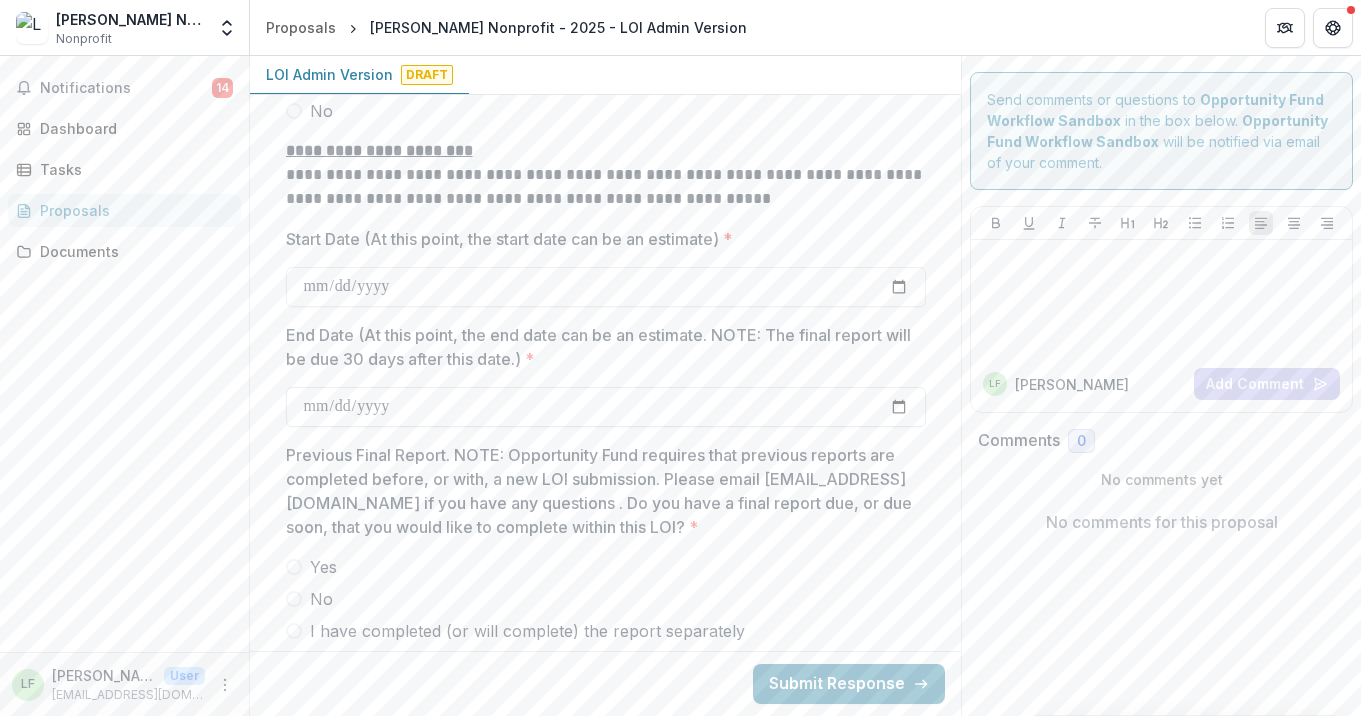 type on "**********" 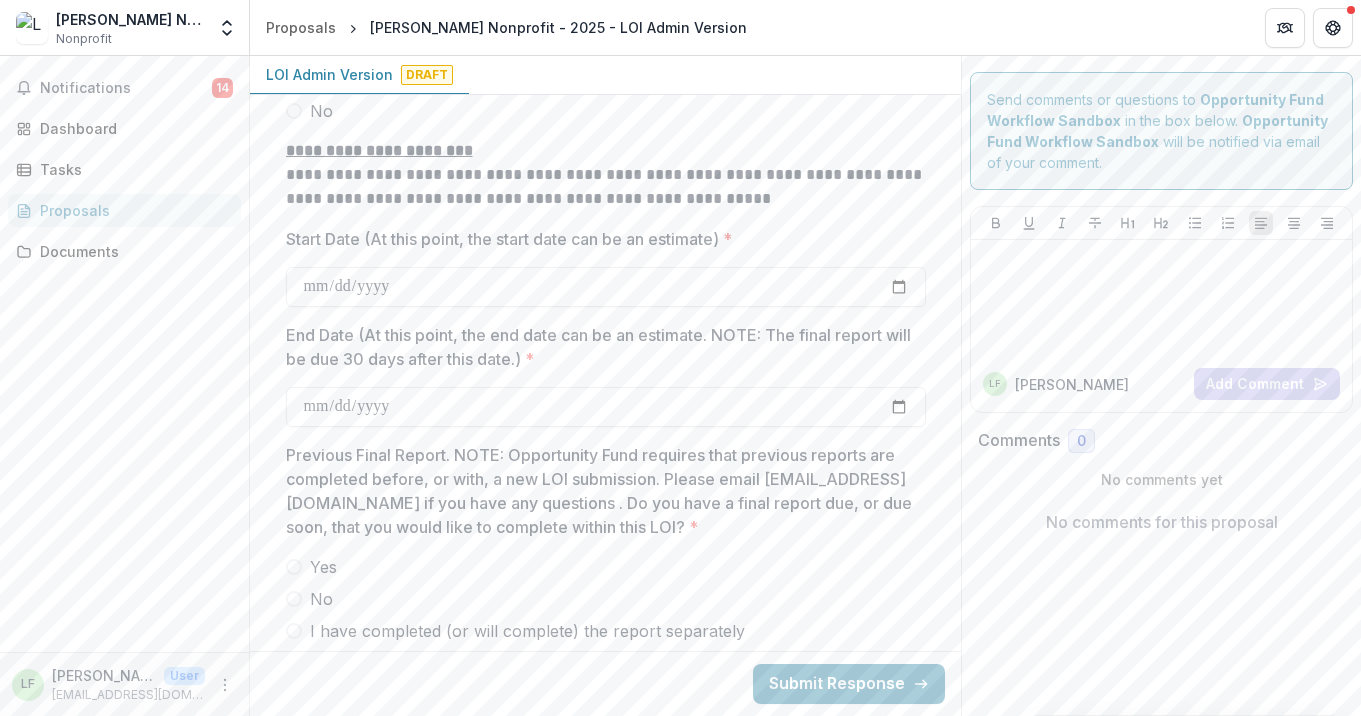 type on "**********" 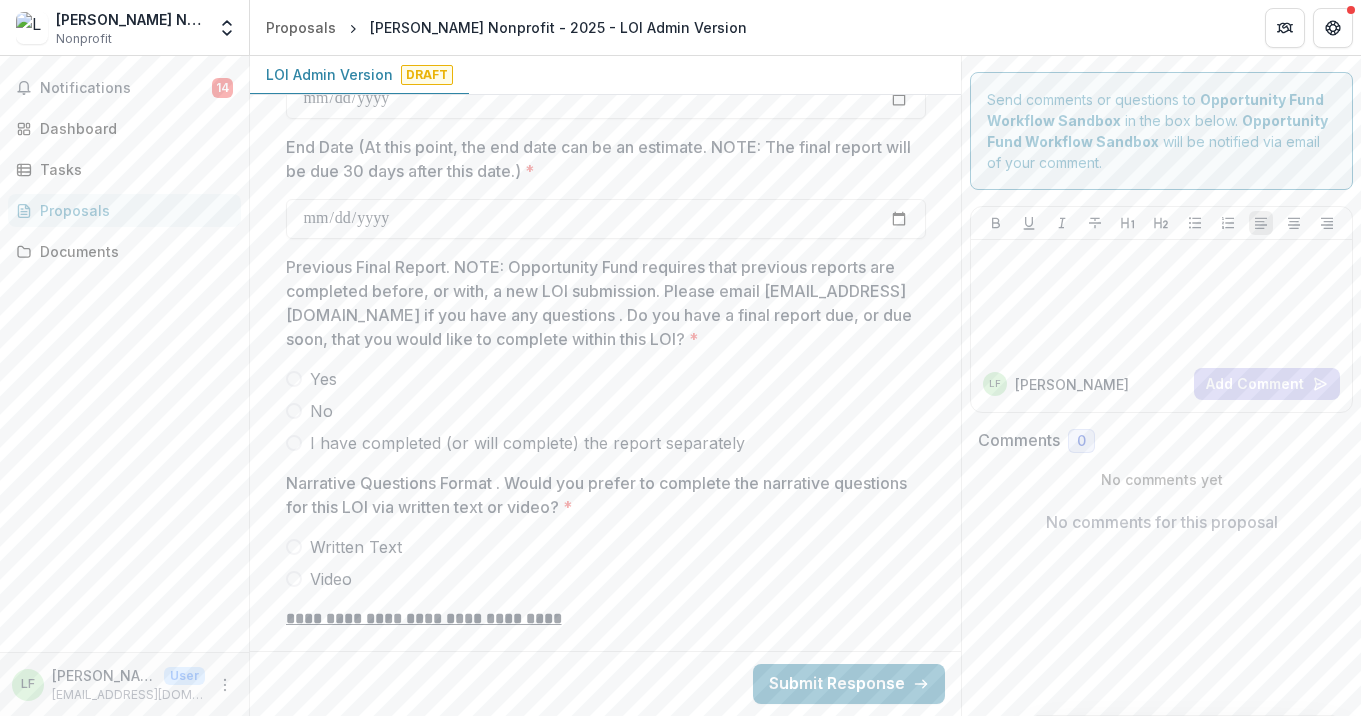 scroll, scrollTop: 7205, scrollLeft: 0, axis: vertical 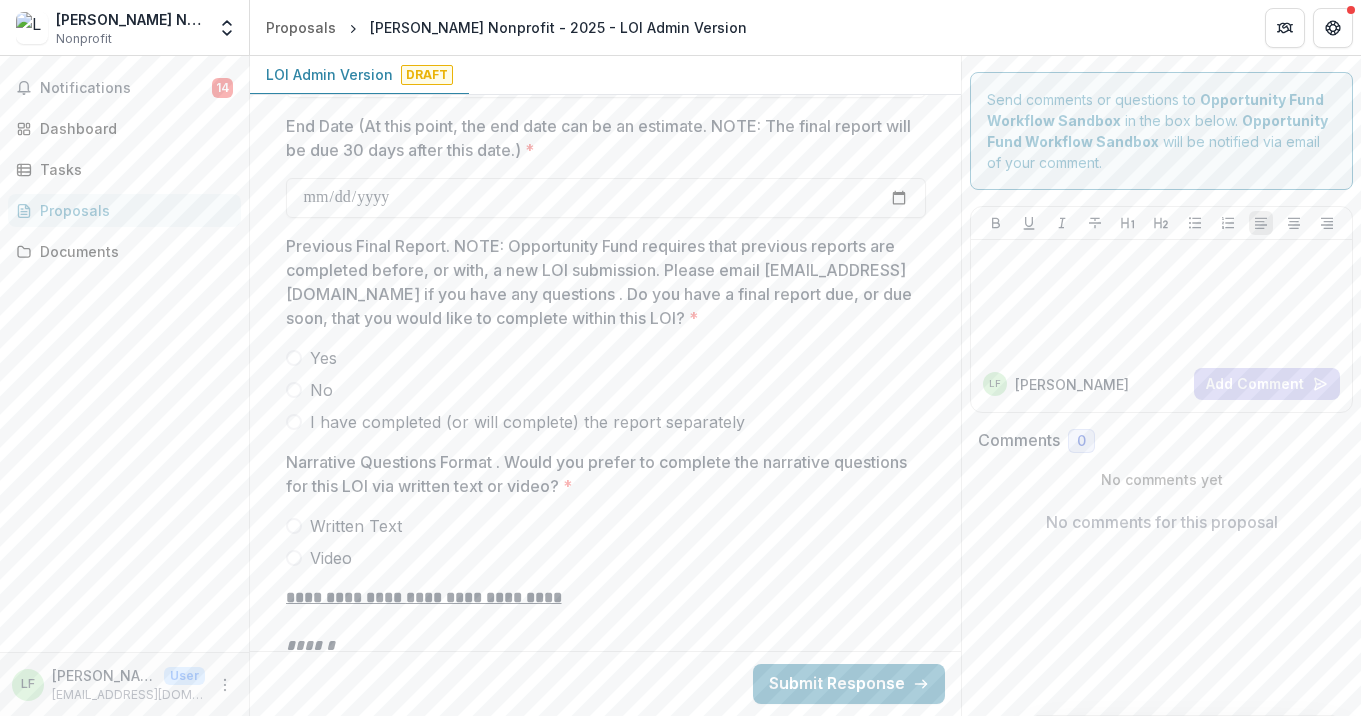 click on "Yes" at bounding box center [323, 358] 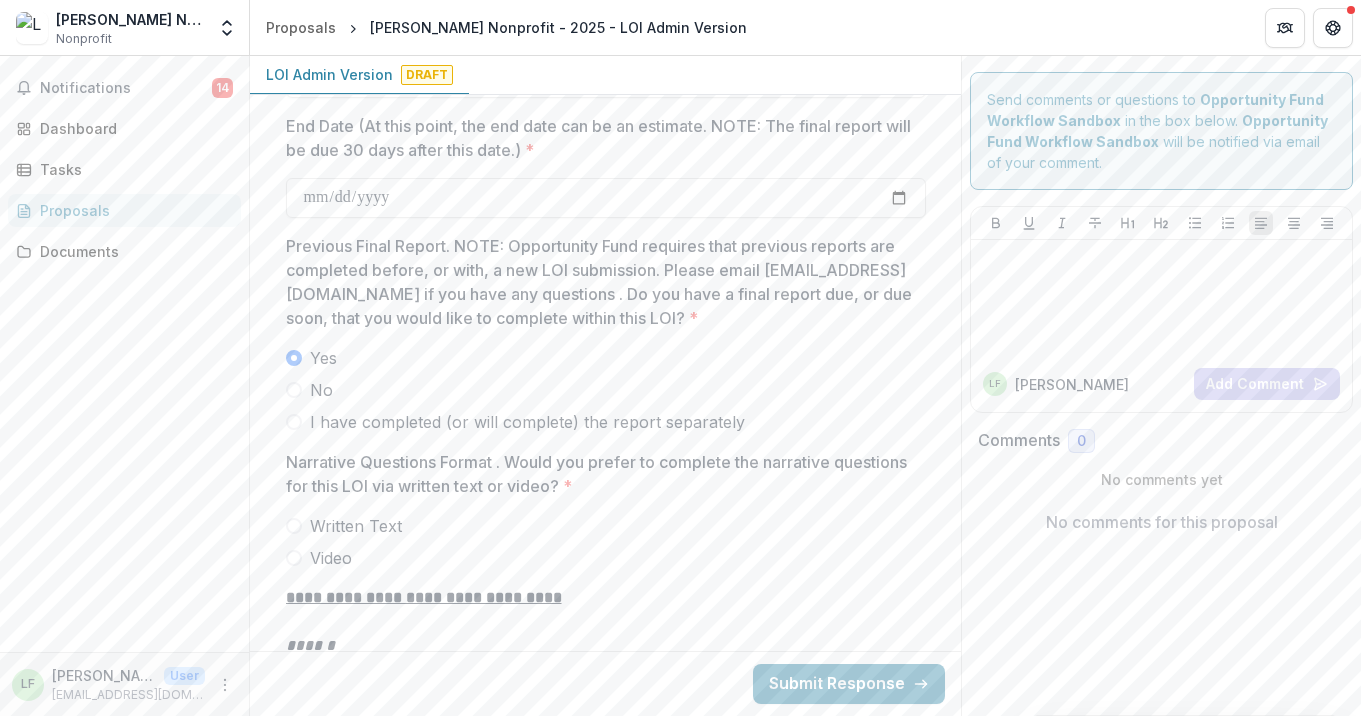 click on "Written Text" at bounding box center [356, 526] 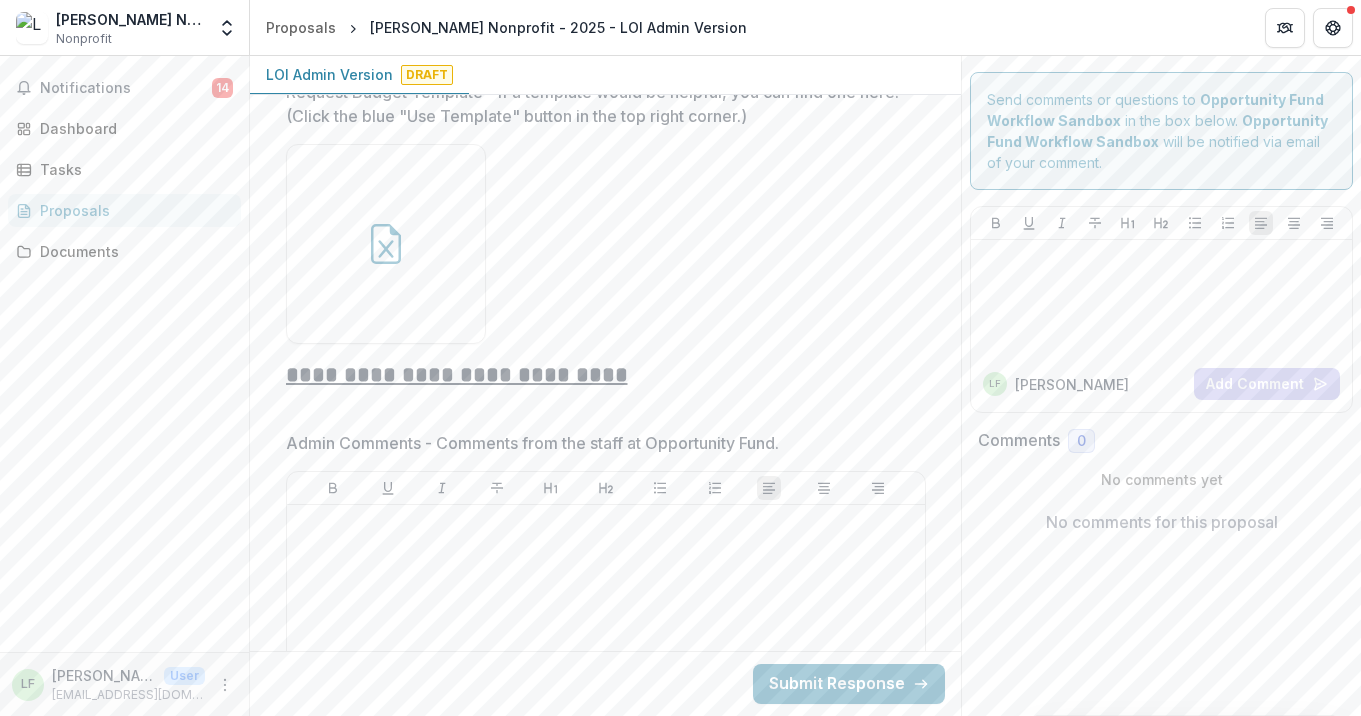 scroll, scrollTop: 13115, scrollLeft: 0, axis: vertical 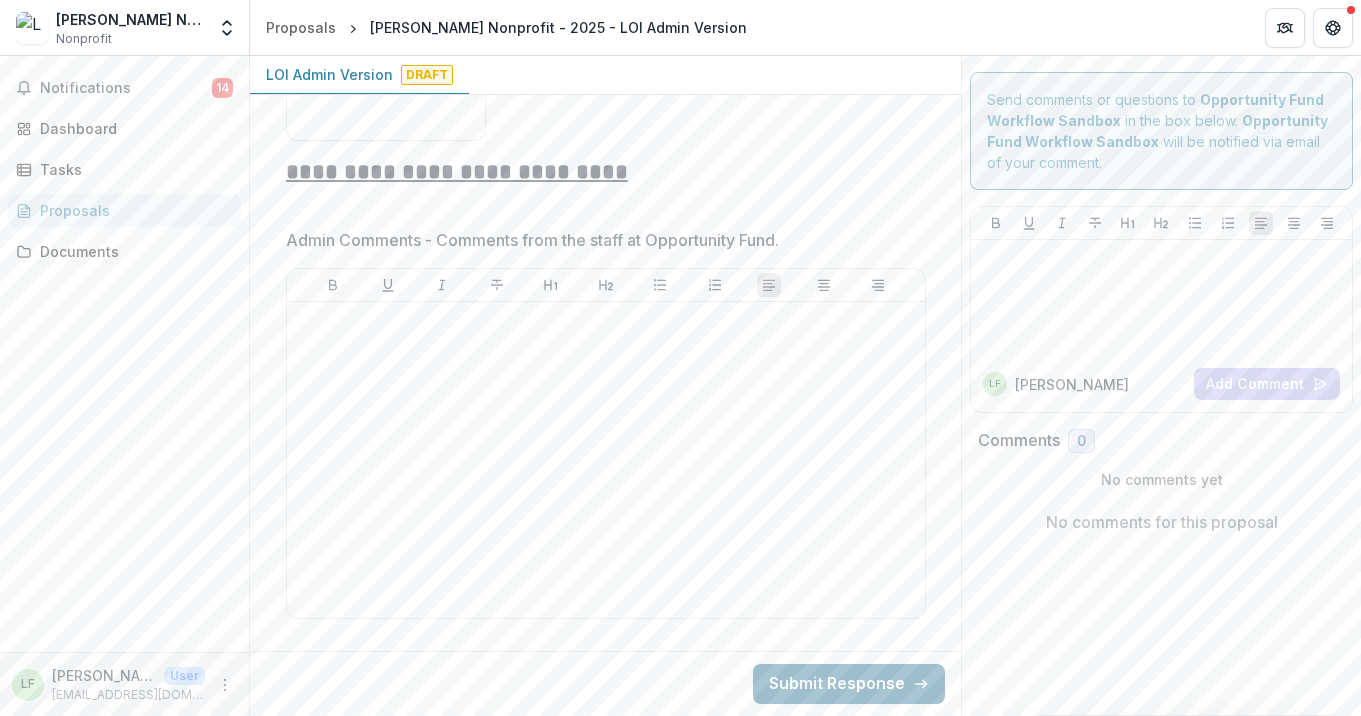 click on "Submit Response" at bounding box center (849, 684) 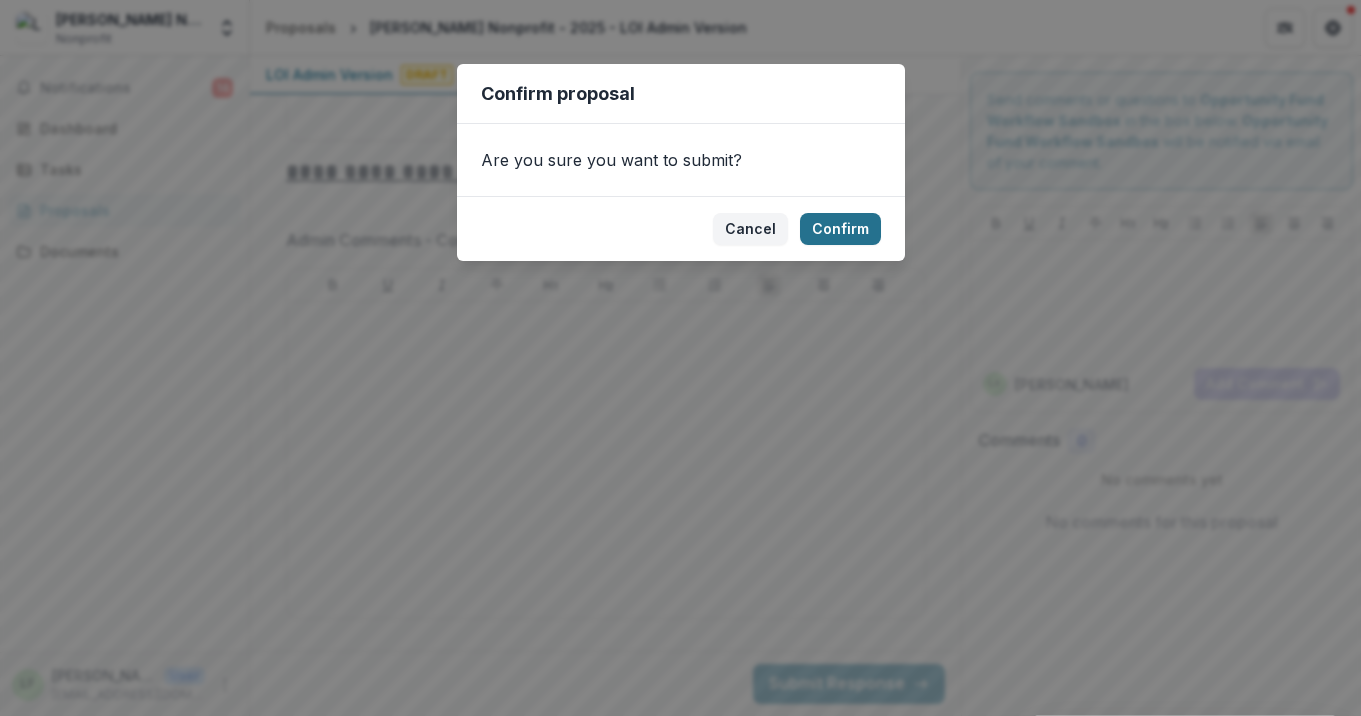 click on "Confirm" at bounding box center [840, 229] 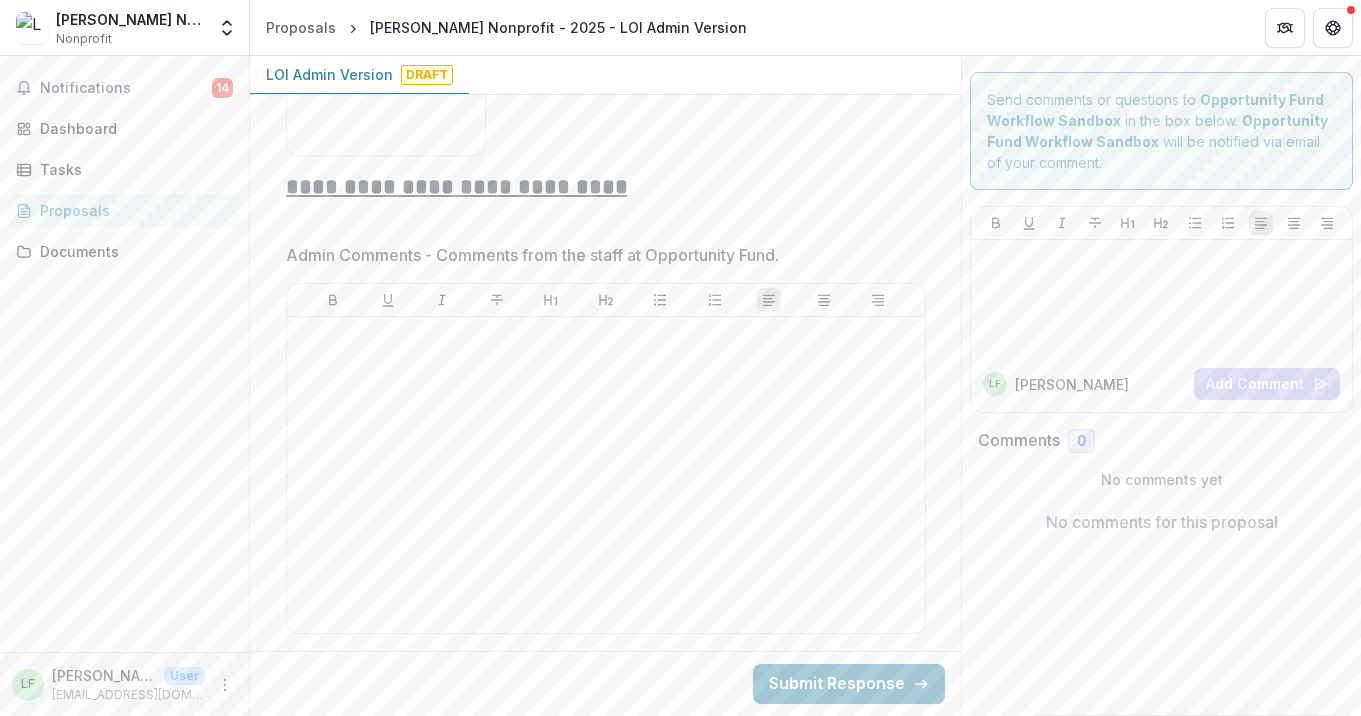 scroll, scrollTop: 13178, scrollLeft: 0, axis: vertical 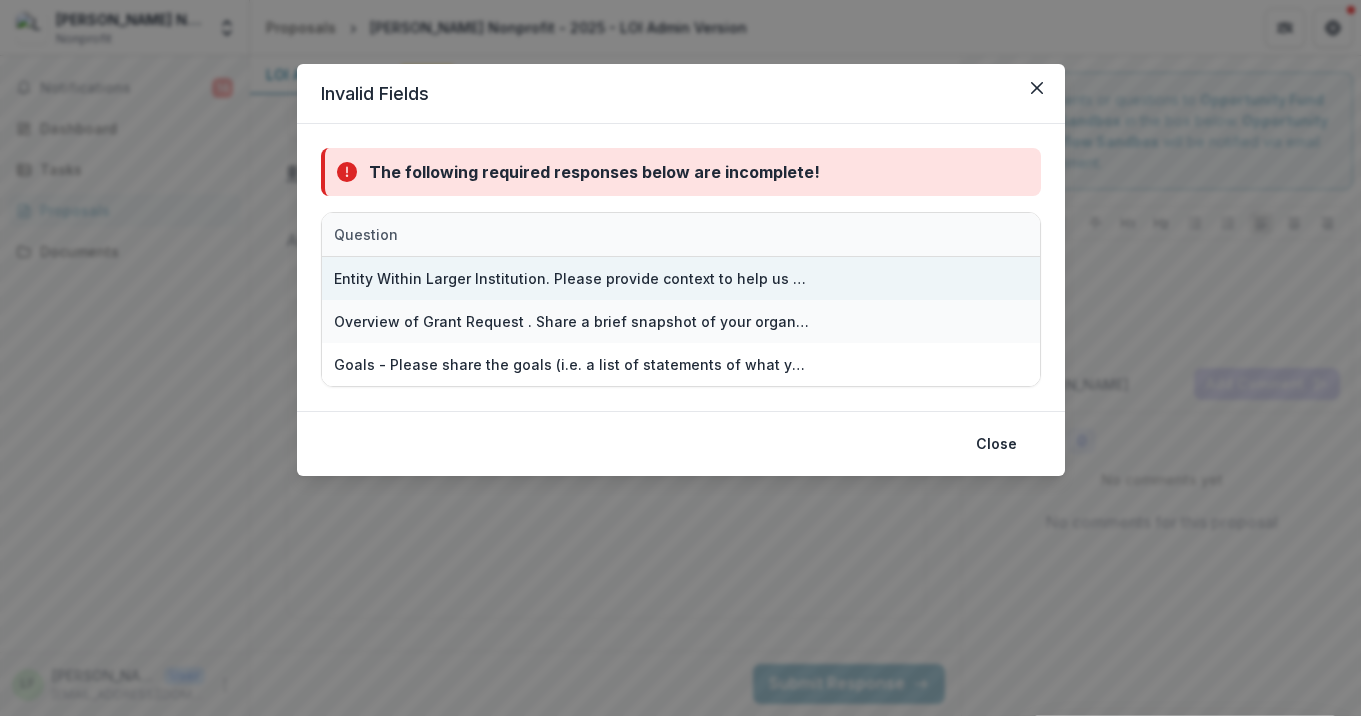click on "Entity Within Larger Institution. Please provide context to help us understand how this program, department, initiative, etc. operates within the larger institution (such as a university or health system).What type of resources does the larger institution provide for your work? (for example, staff salaries, space/rental support, supplies, promotion, etc.) What benefits does your work gain from being associated with the larger institution? What percentage of this grant would go to the larger entity?" at bounding box center (572, 278) 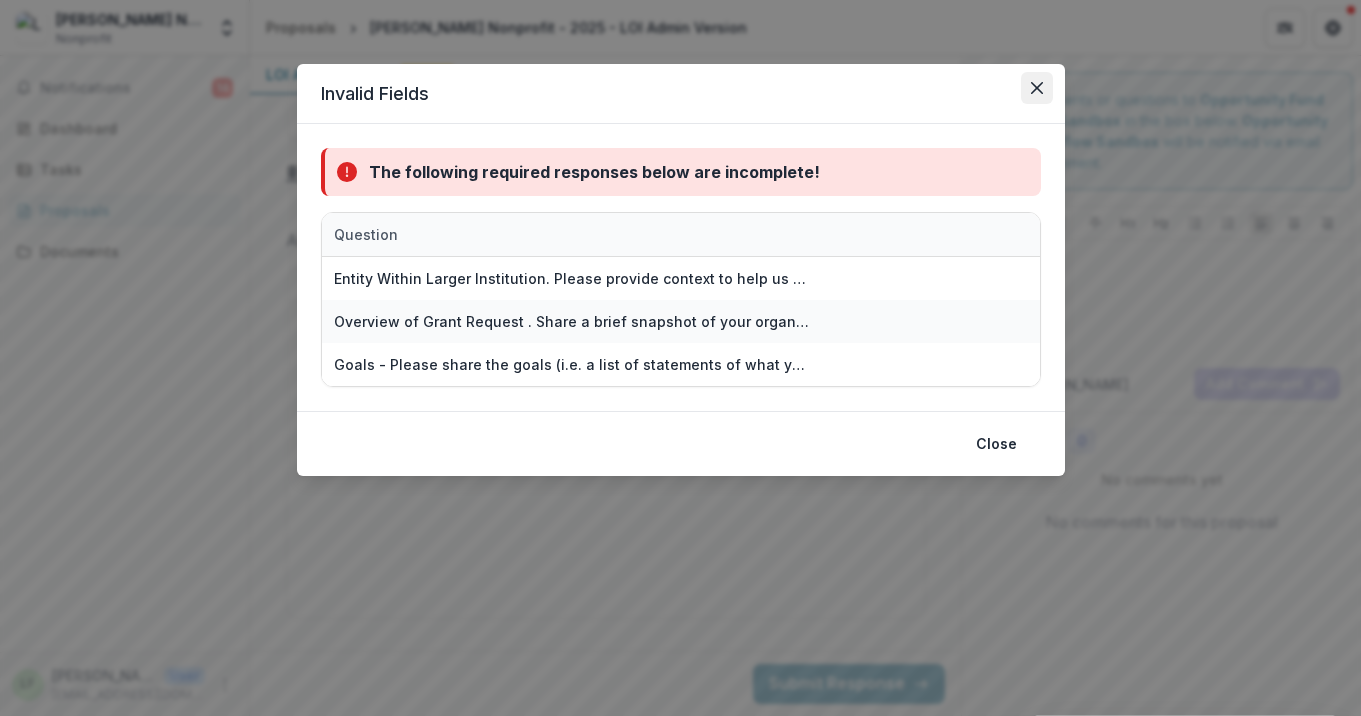 click 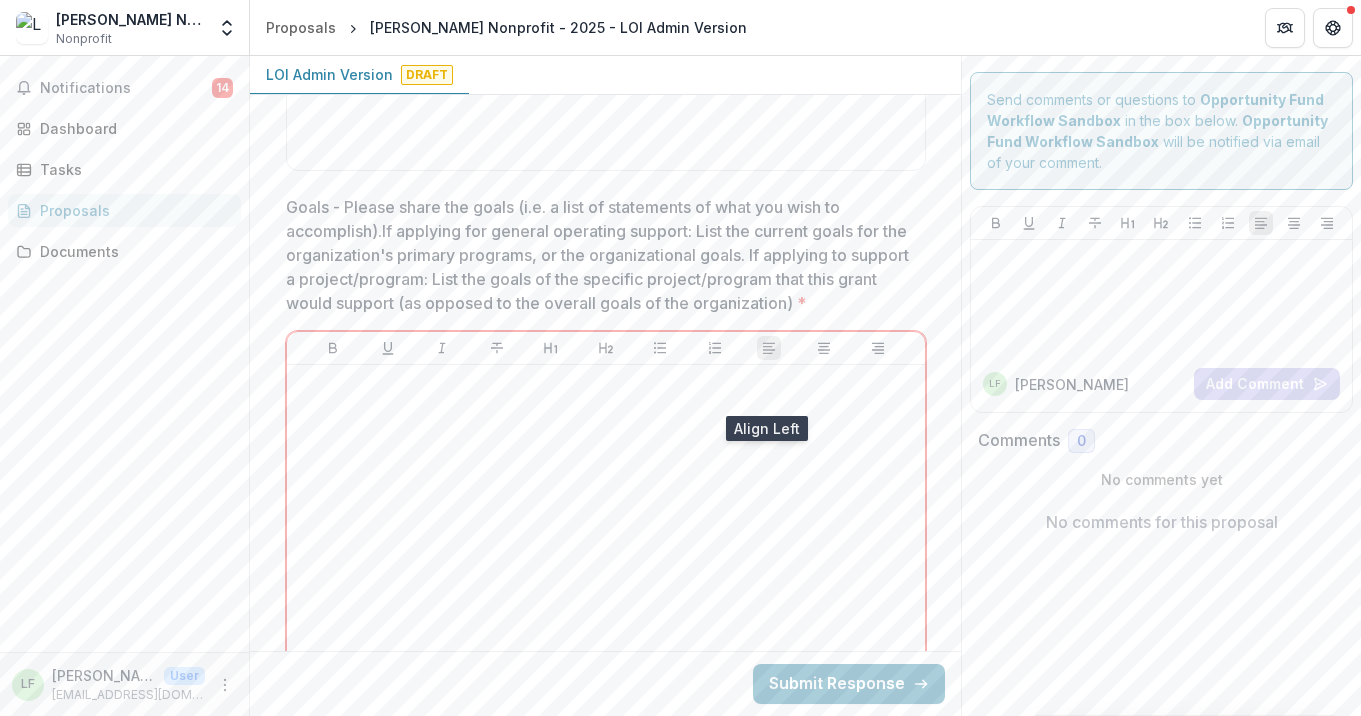 scroll, scrollTop: 10737, scrollLeft: 0, axis: vertical 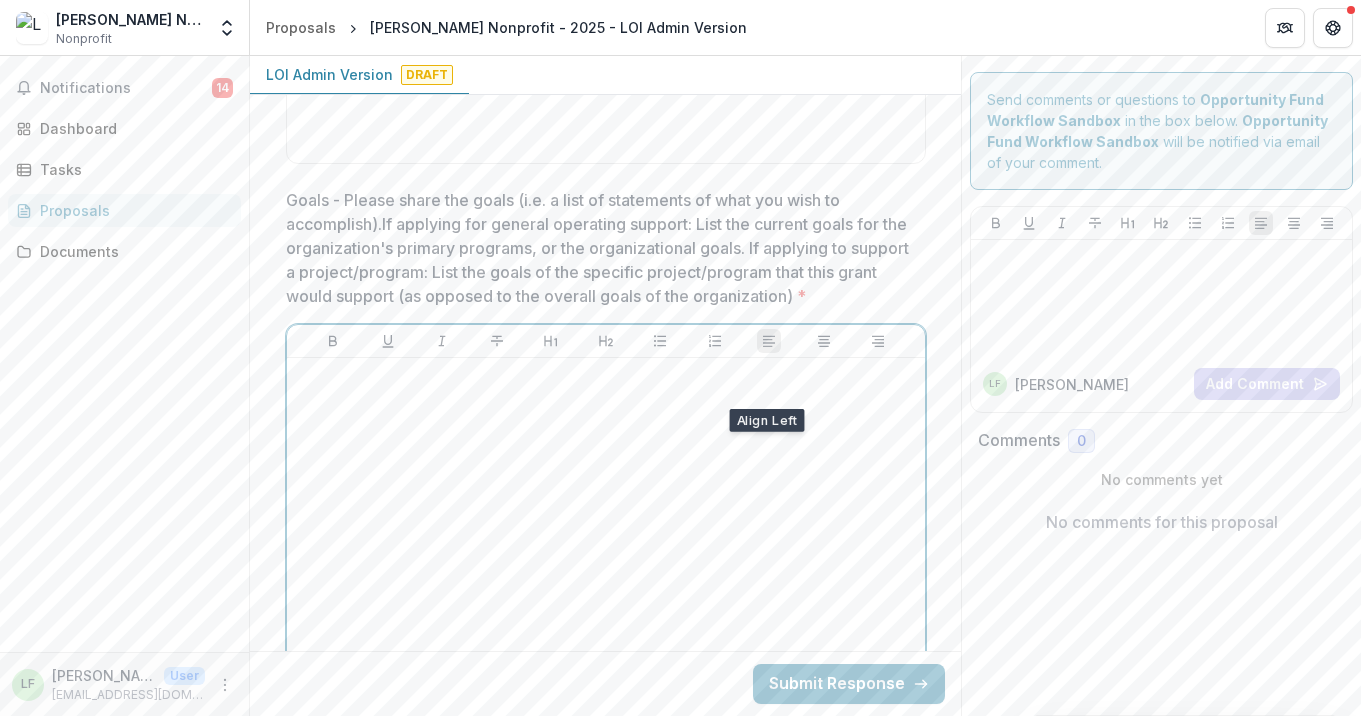 click at bounding box center (606, 516) 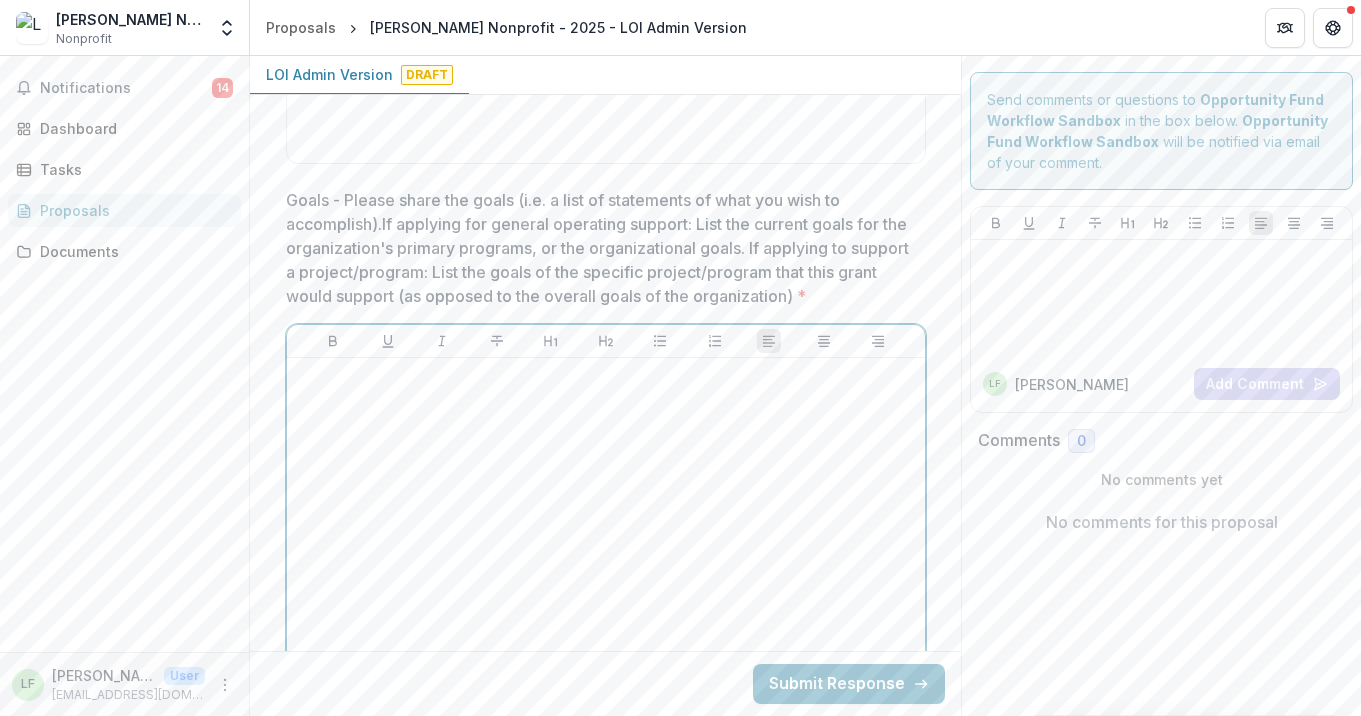type 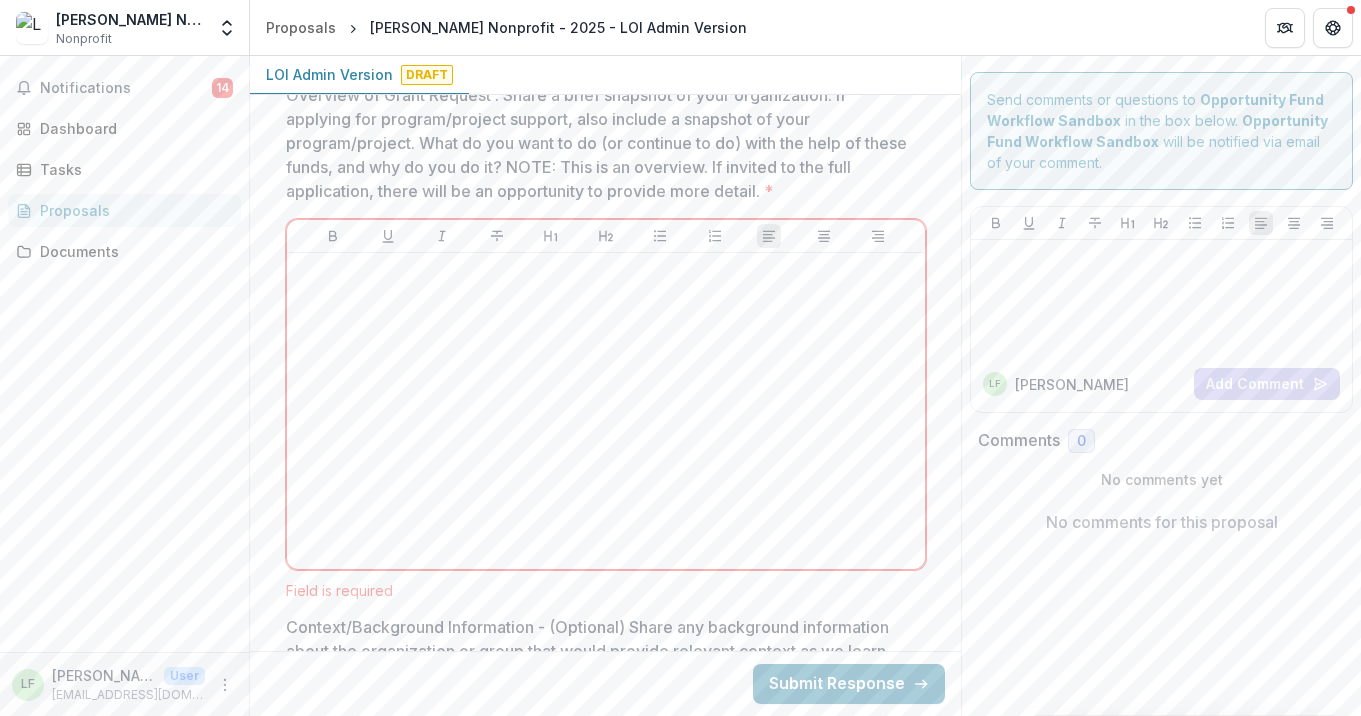 scroll, scrollTop: 9849, scrollLeft: 0, axis: vertical 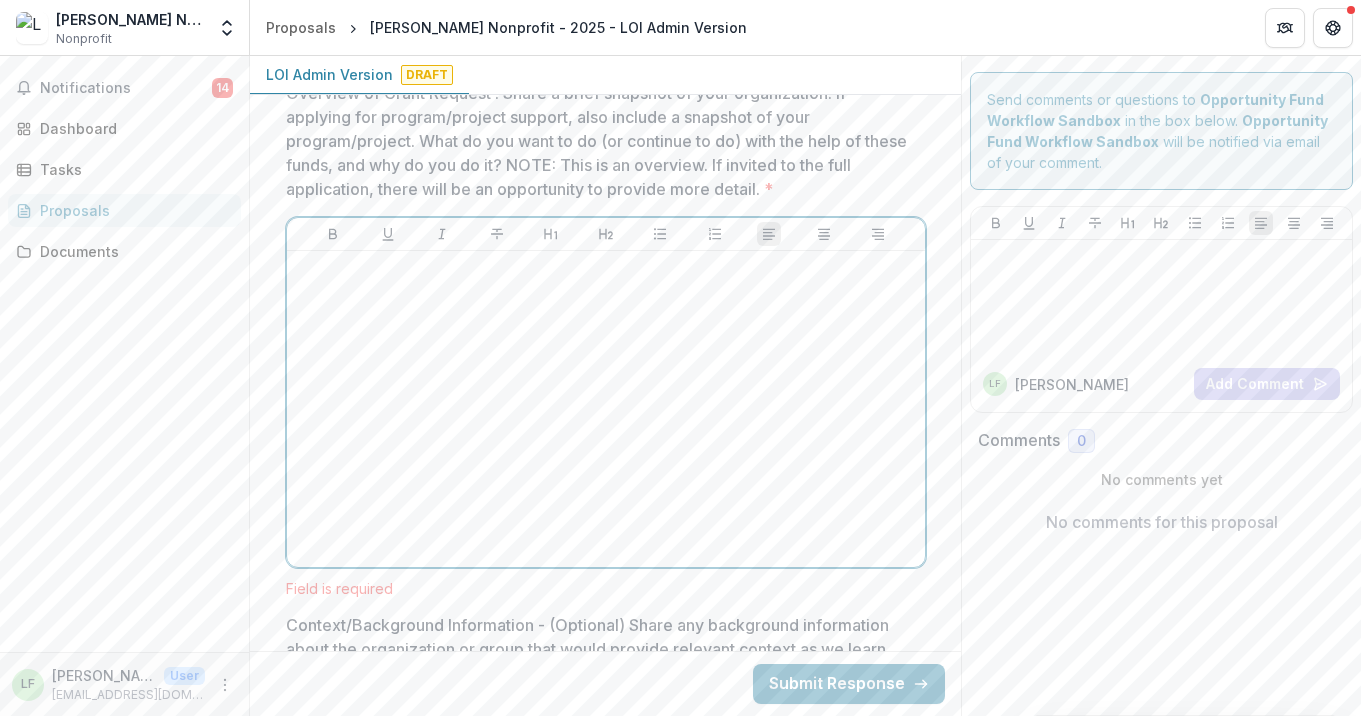 click at bounding box center (606, 409) 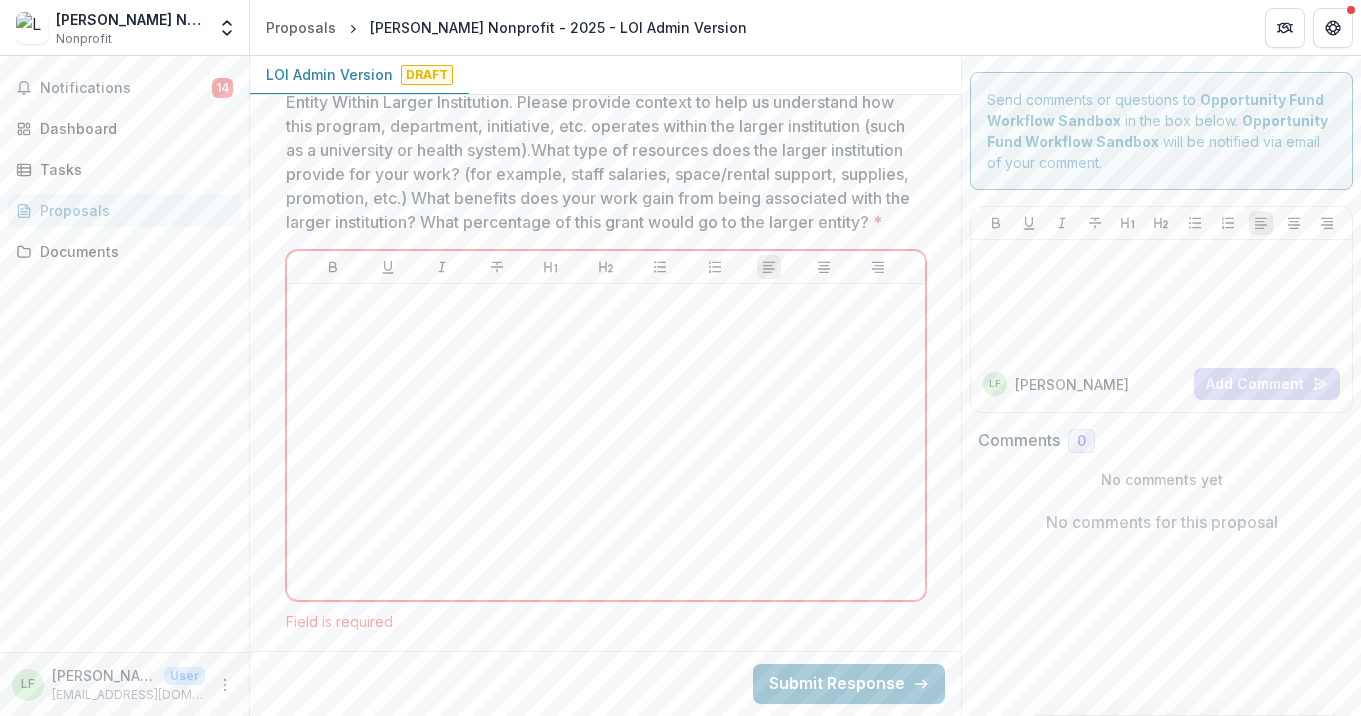 scroll, scrollTop: 4985, scrollLeft: 0, axis: vertical 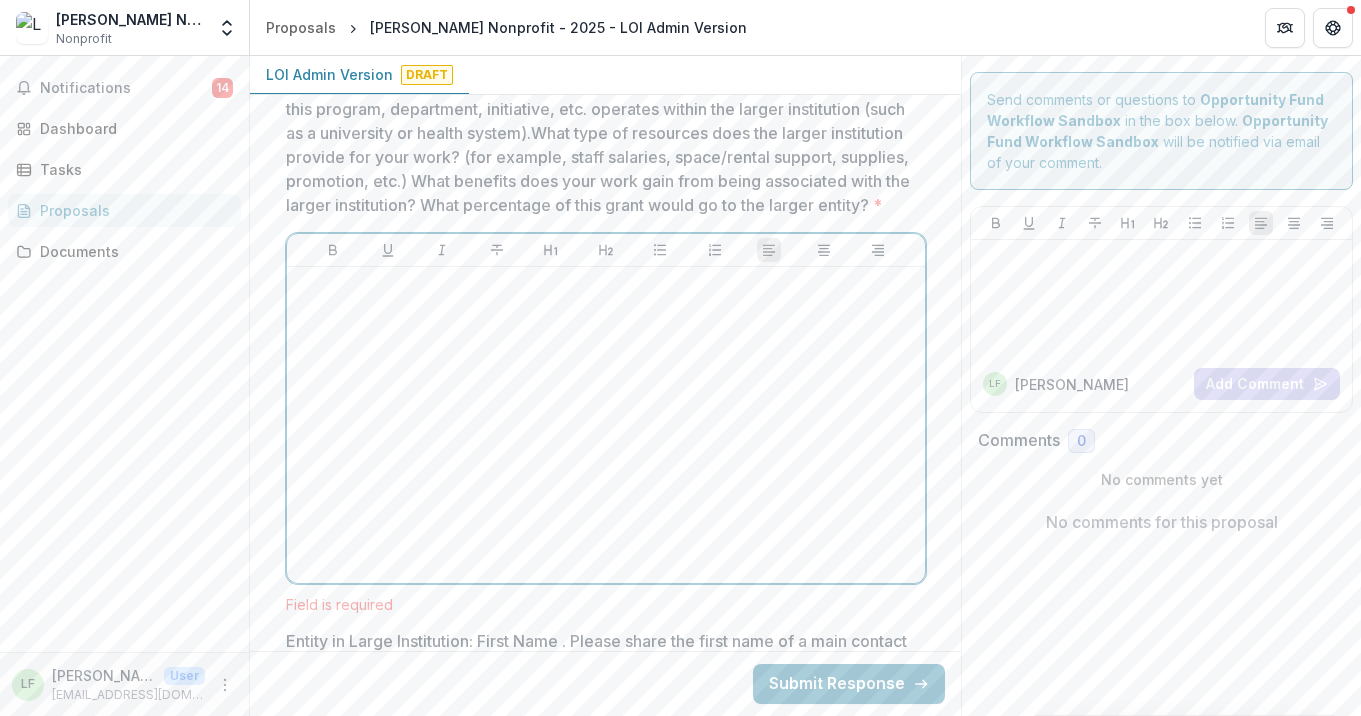 click at bounding box center [606, 425] 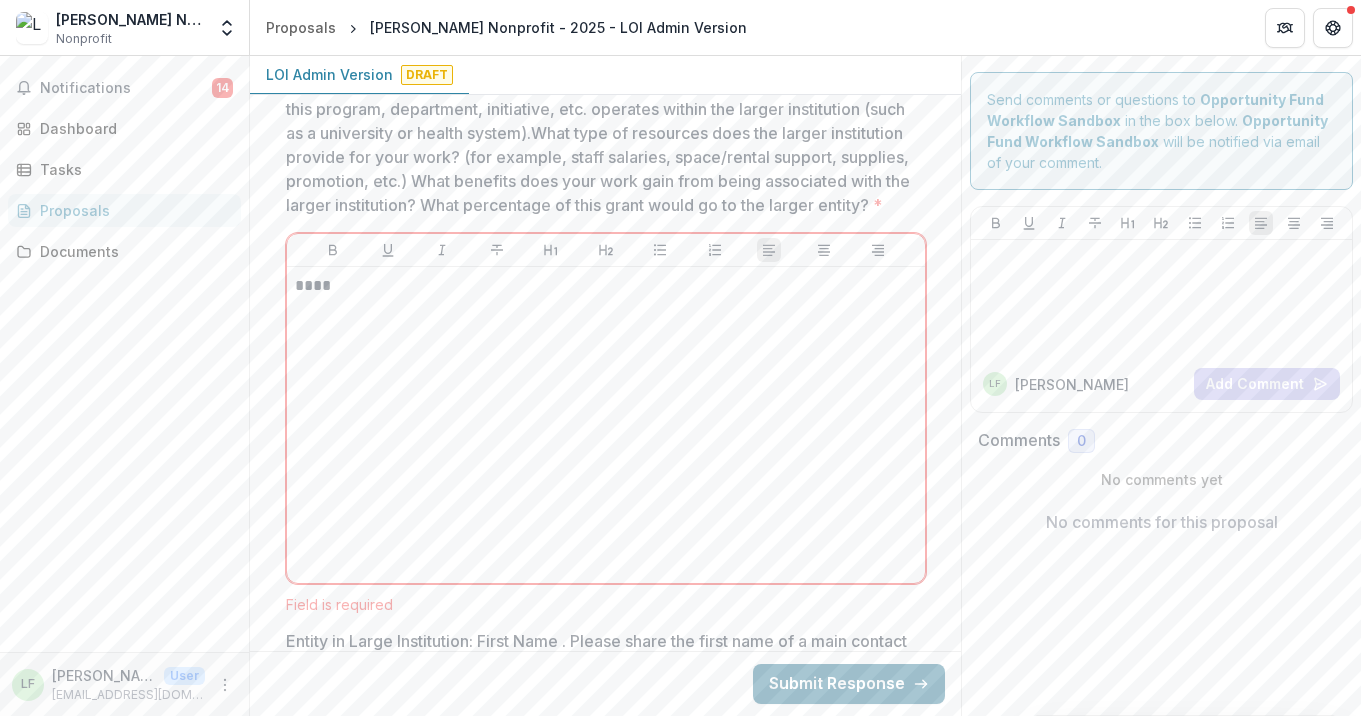click on "Submit Response" at bounding box center (849, 684) 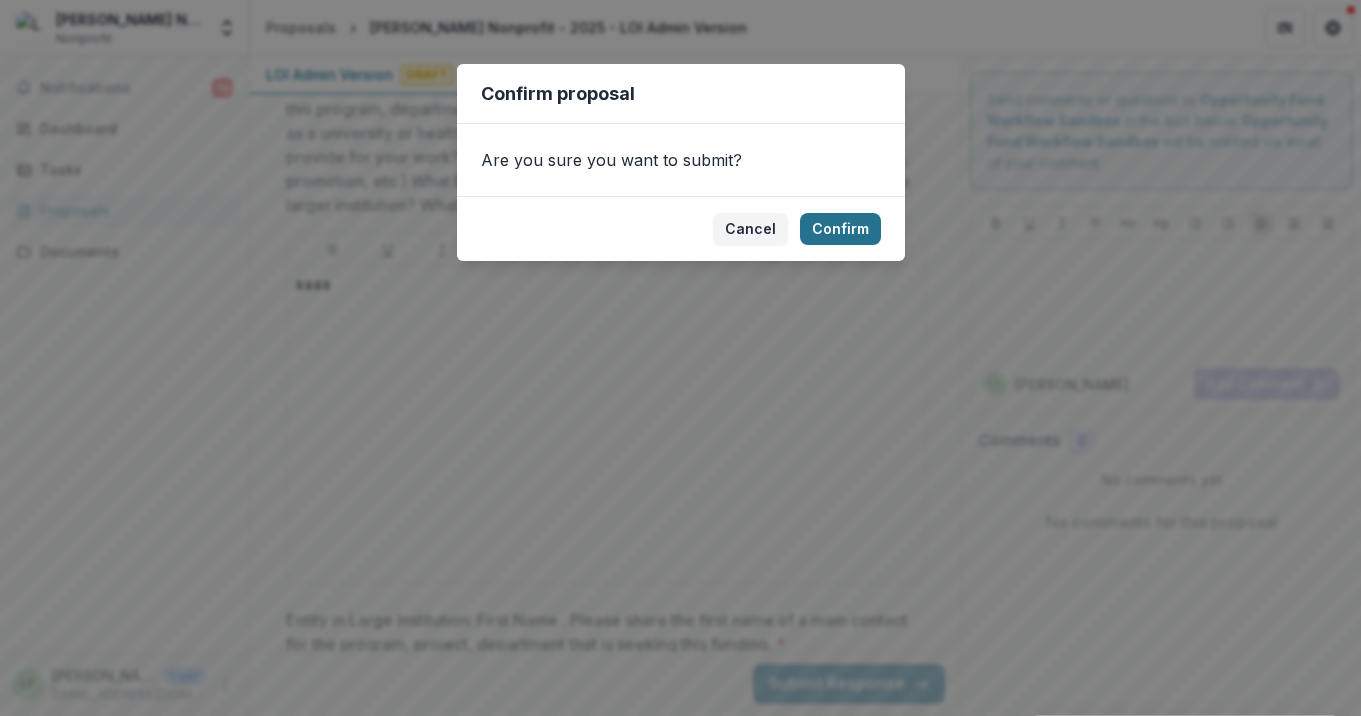 click on "Confirm" at bounding box center (840, 229) 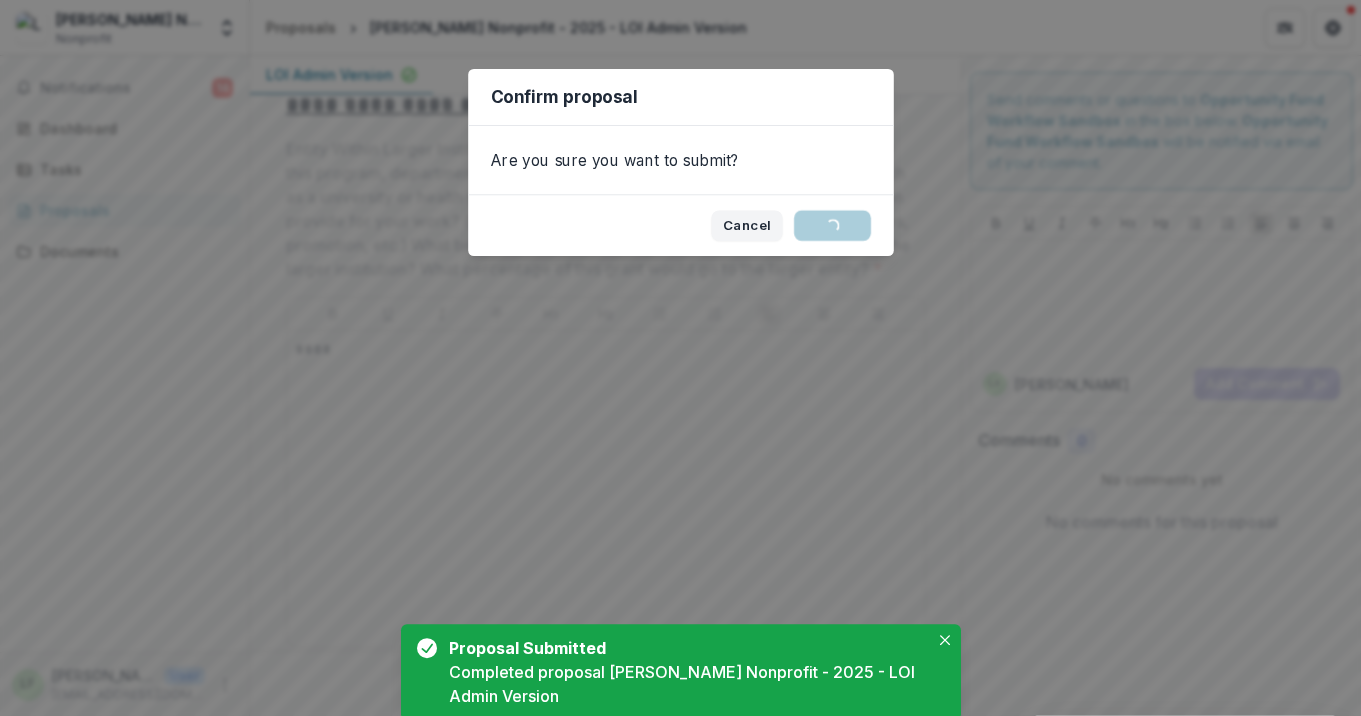 scroll, scrollTop: 0, scrollLeft: 0, axis: both 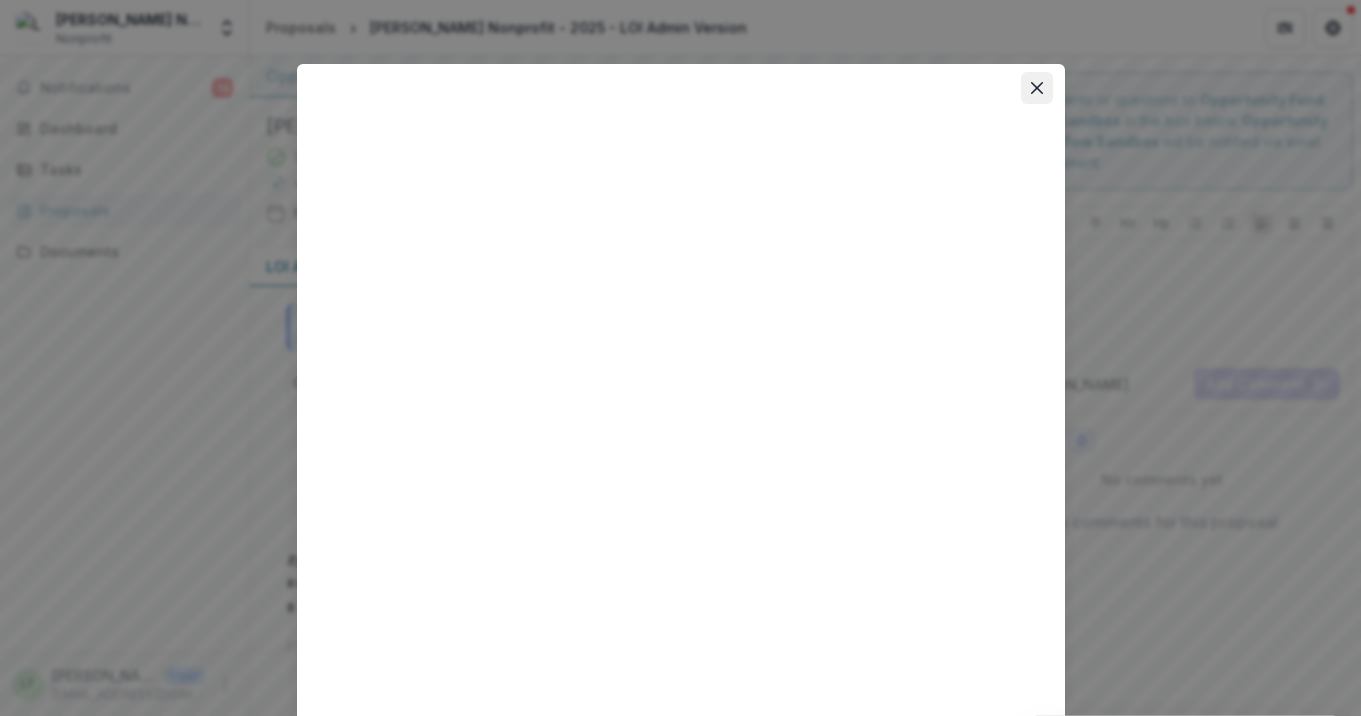 click at bounding box center [1037, 88] 